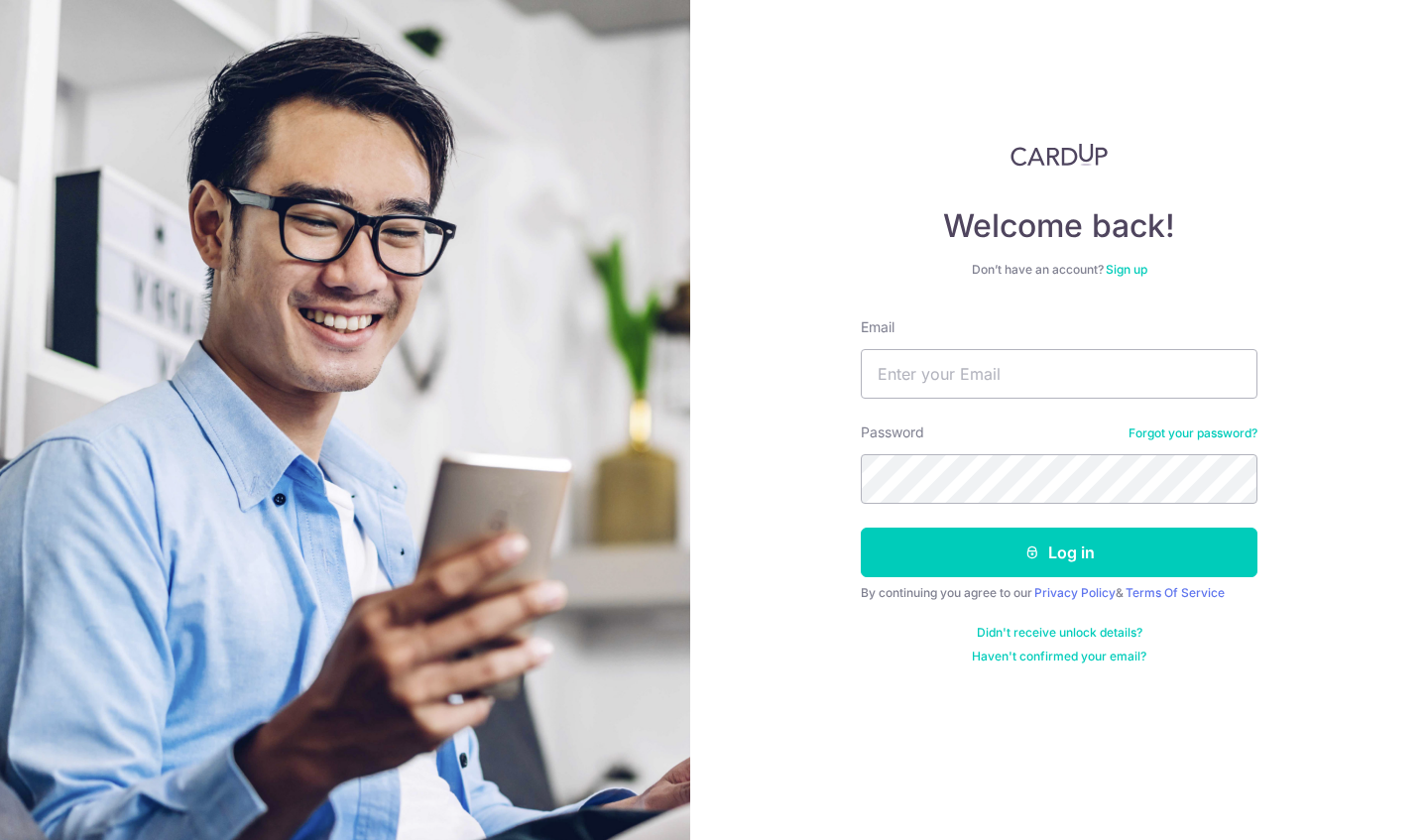 scroll, scrollTop: 0, scrollLeft: 0, axis: both 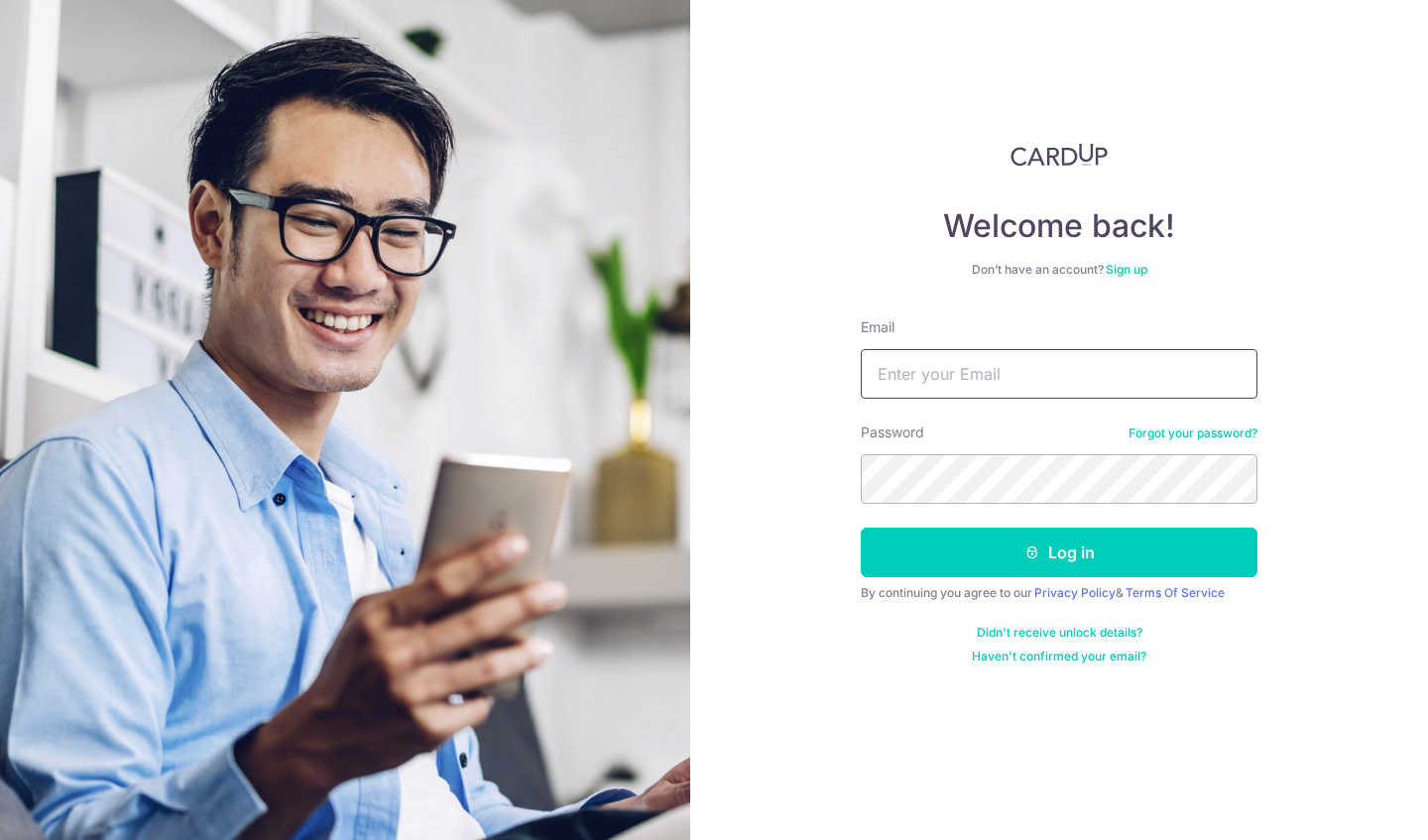 type on "christyhangtuah@gmail.com" 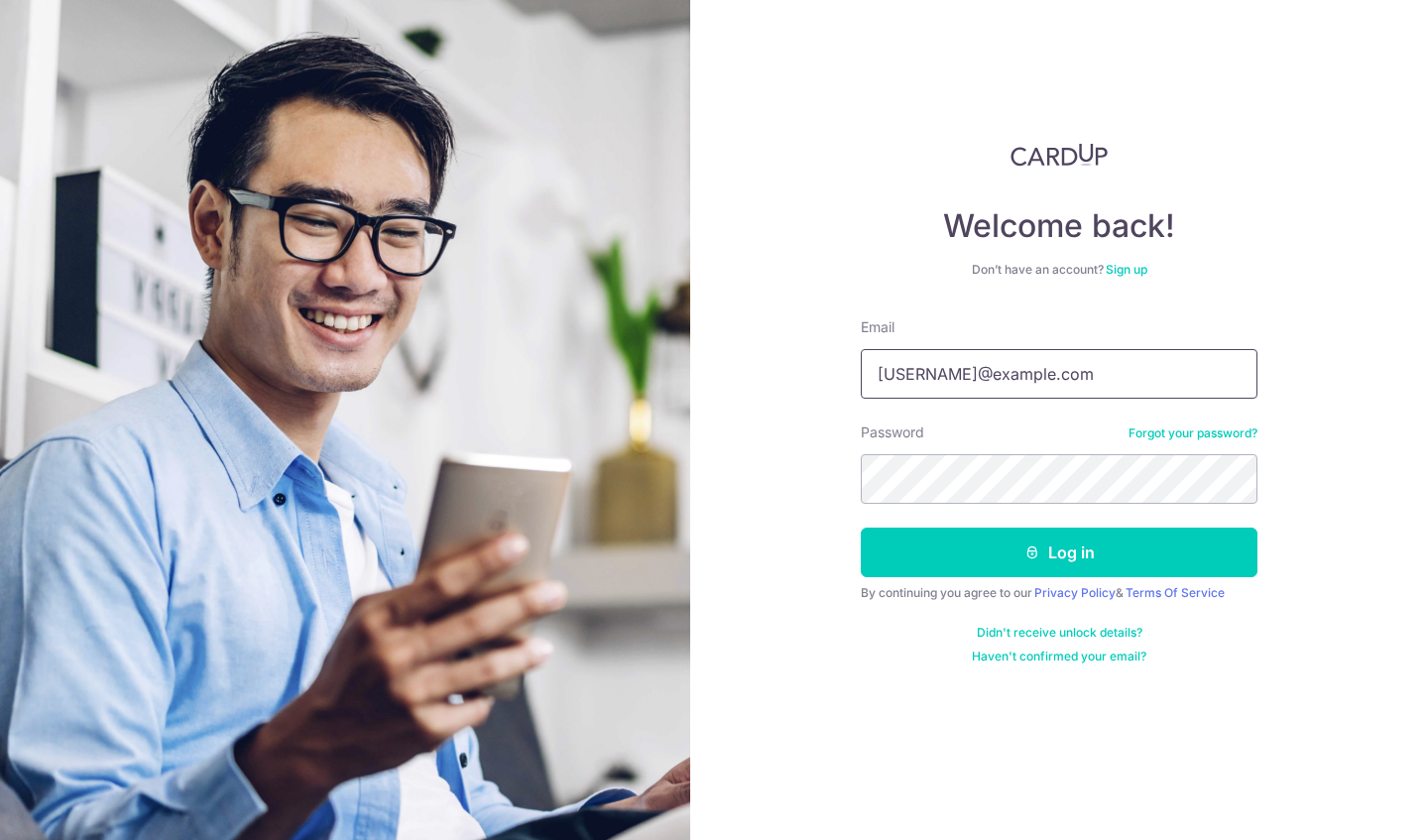 click on "christyhangtuah@gmail.com" at bounding box center (1059, 374) 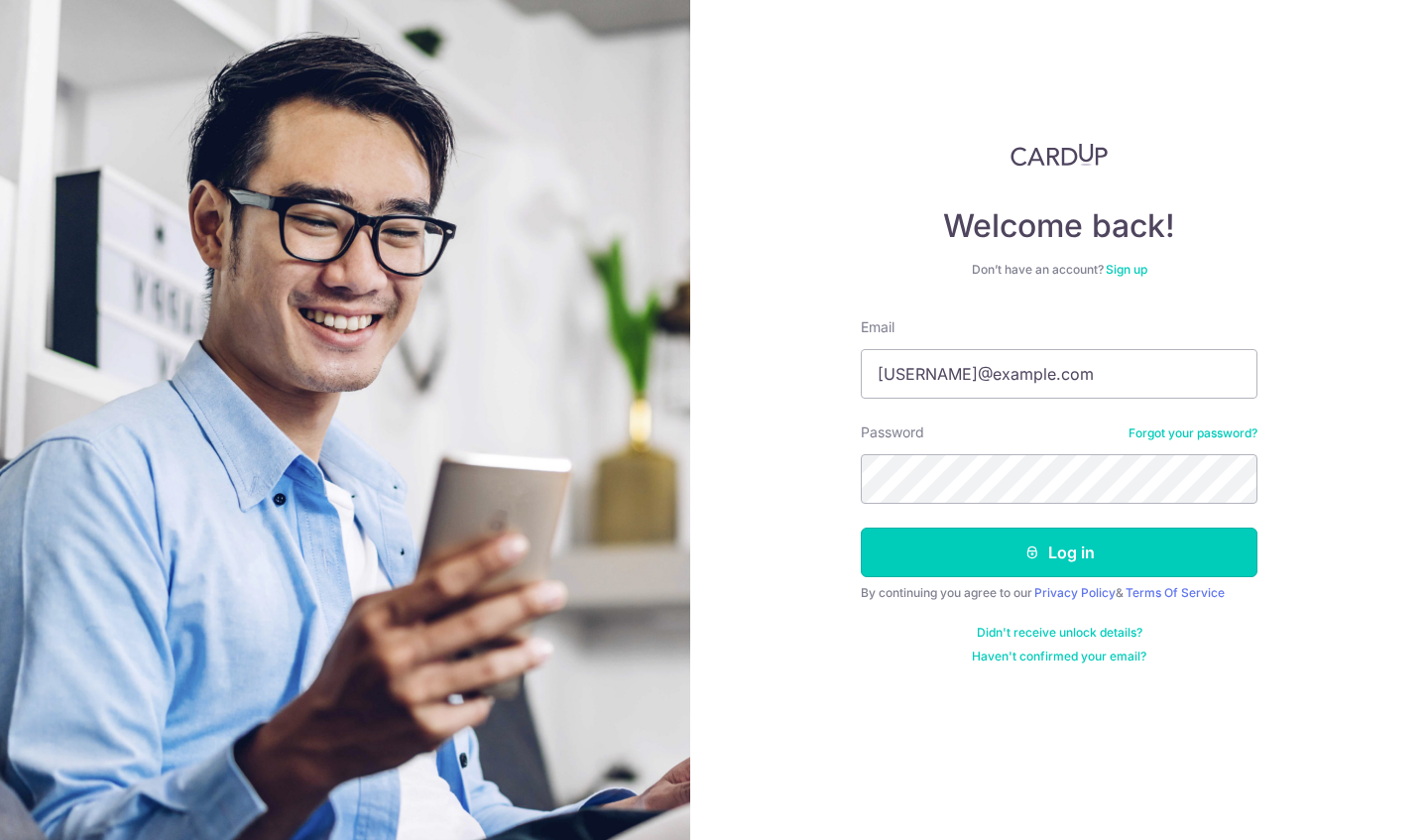 click on "Log in" at bounding box center [1059, 552] 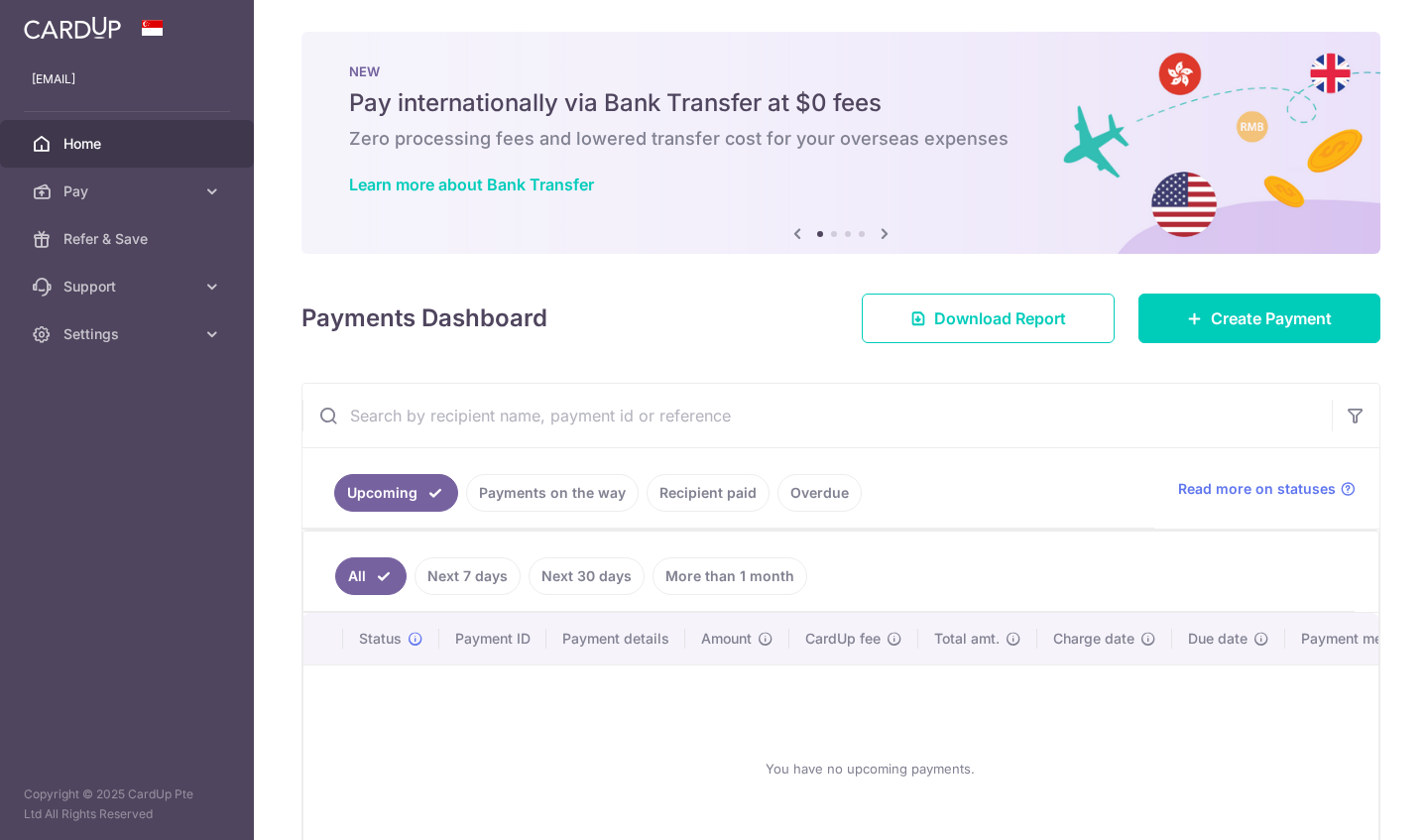scroll, scrollTop: 0, scrollLeft: 0, axis: both 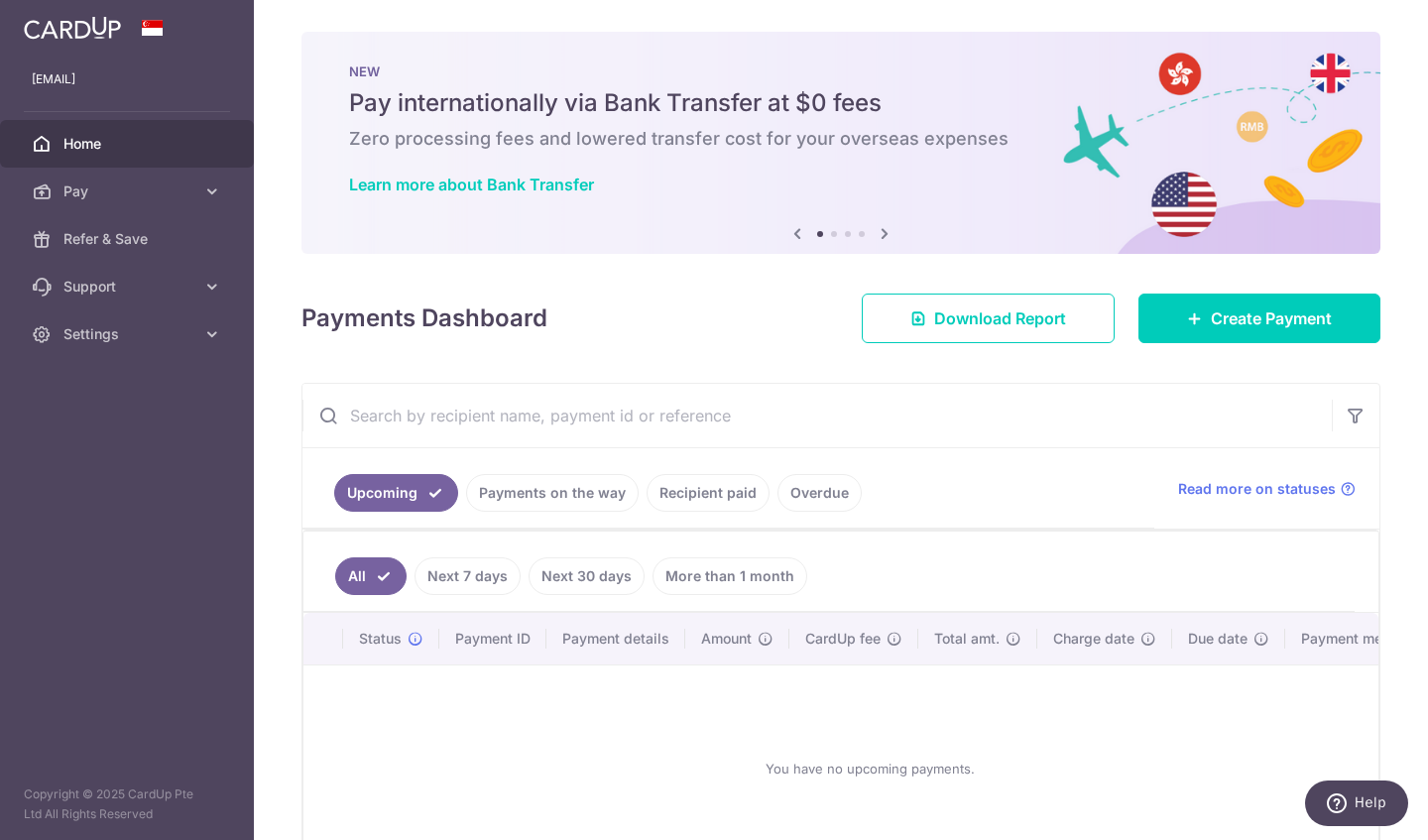 click on "Pay" at bounding box center [127, 191] 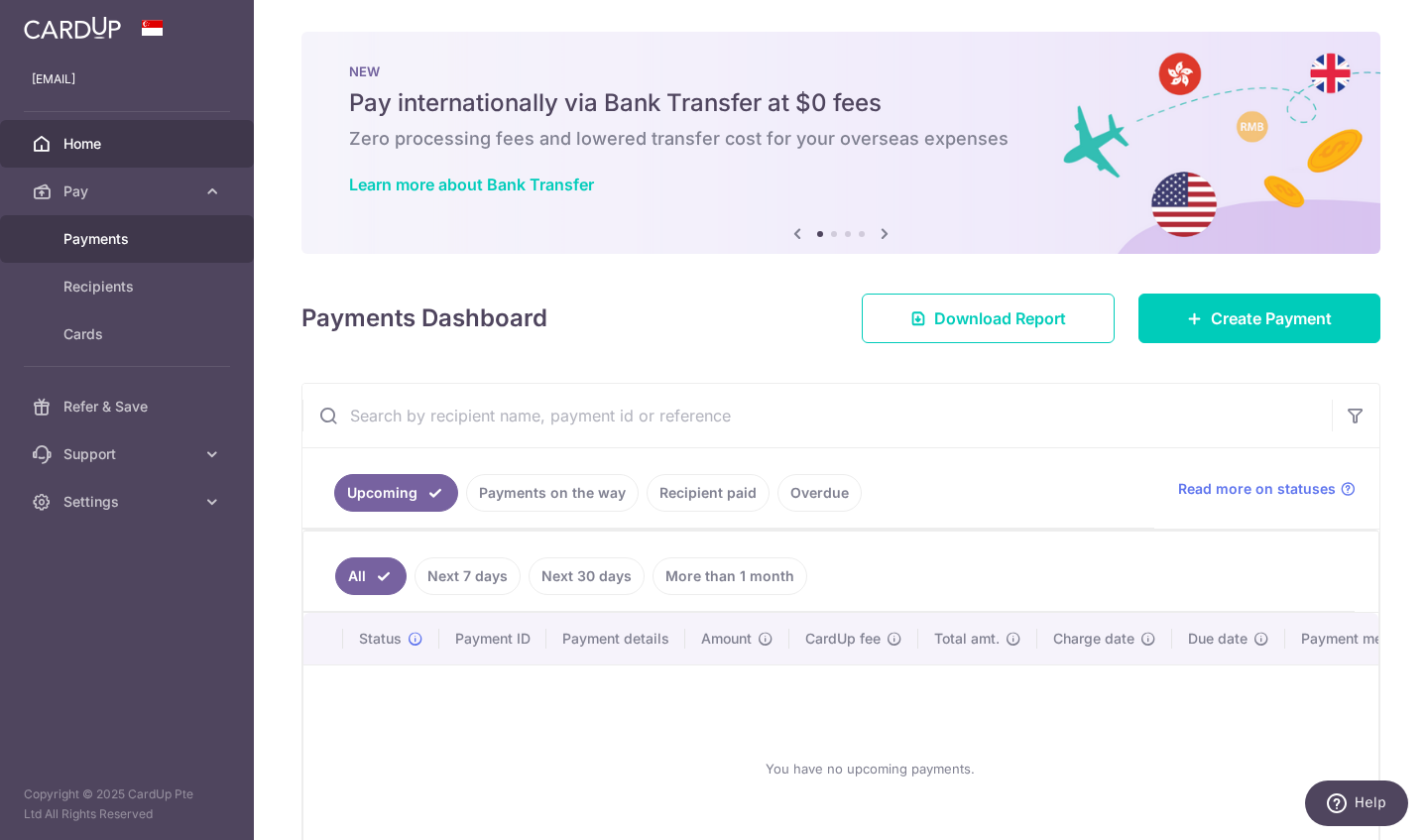 click on "Payments" at bounding box center (127, 239) 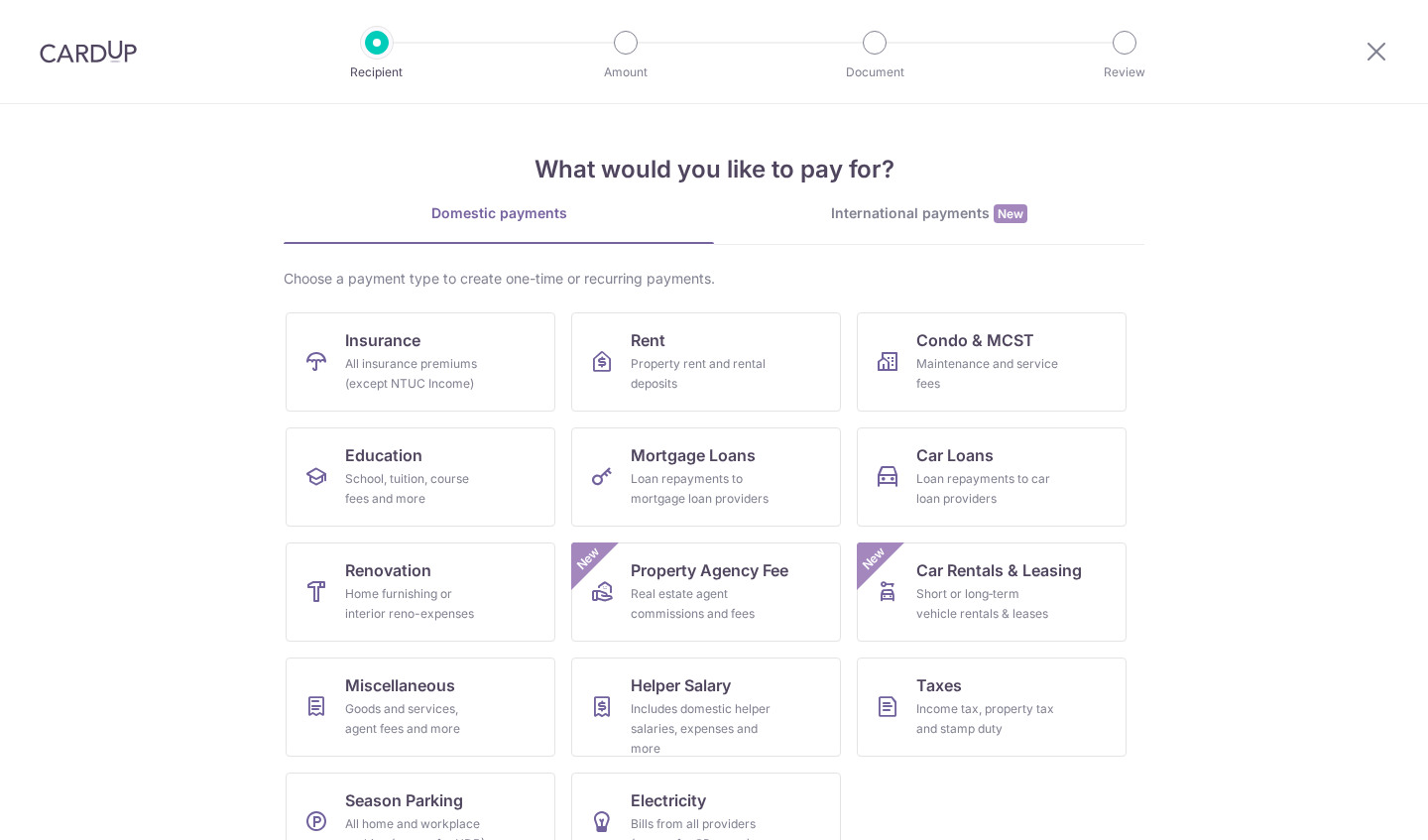 scroll, scrollTop: 0, scrollLeft: 0, axis: both 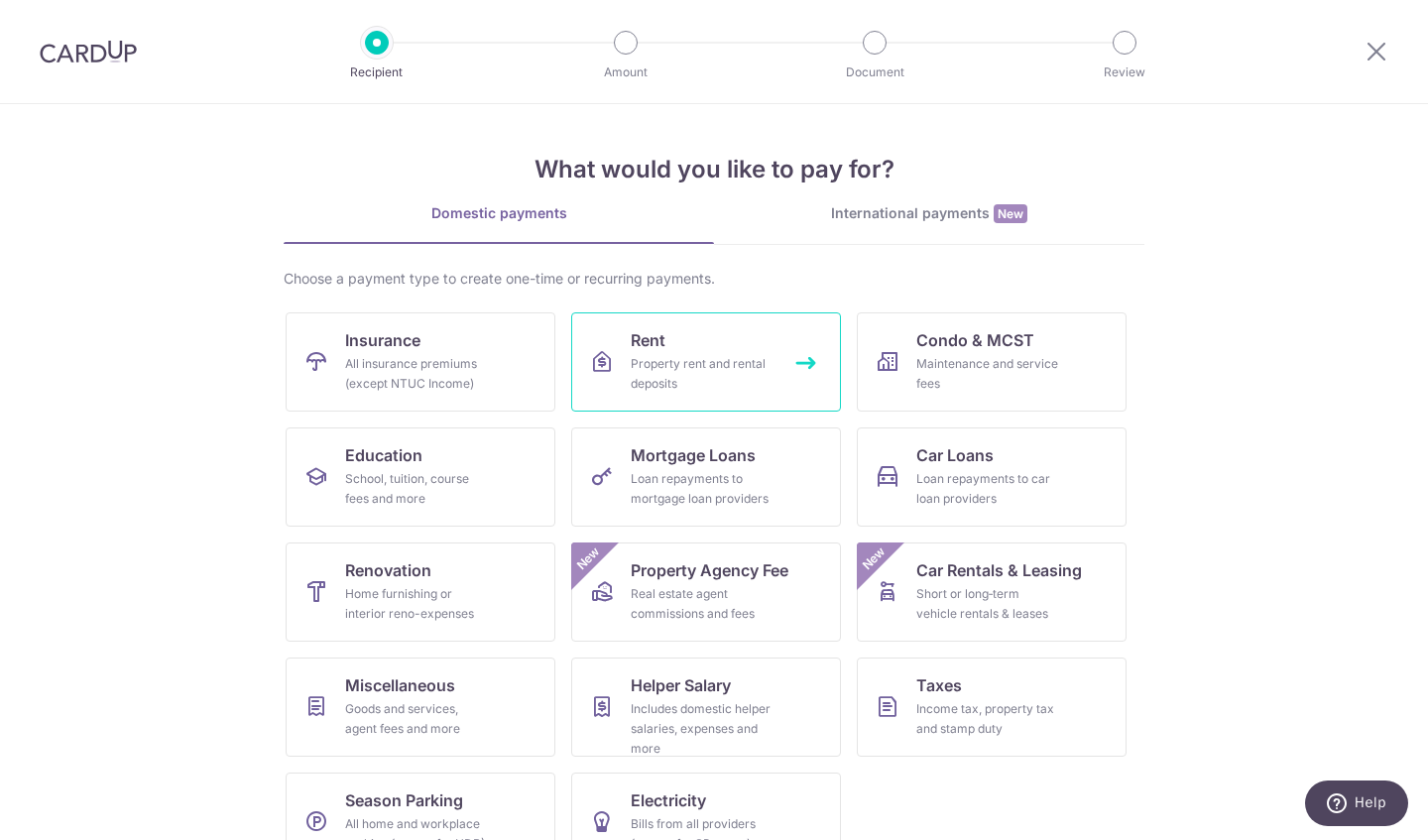 click on "Property rent and rental deposits" at bounding box center [702, 374] 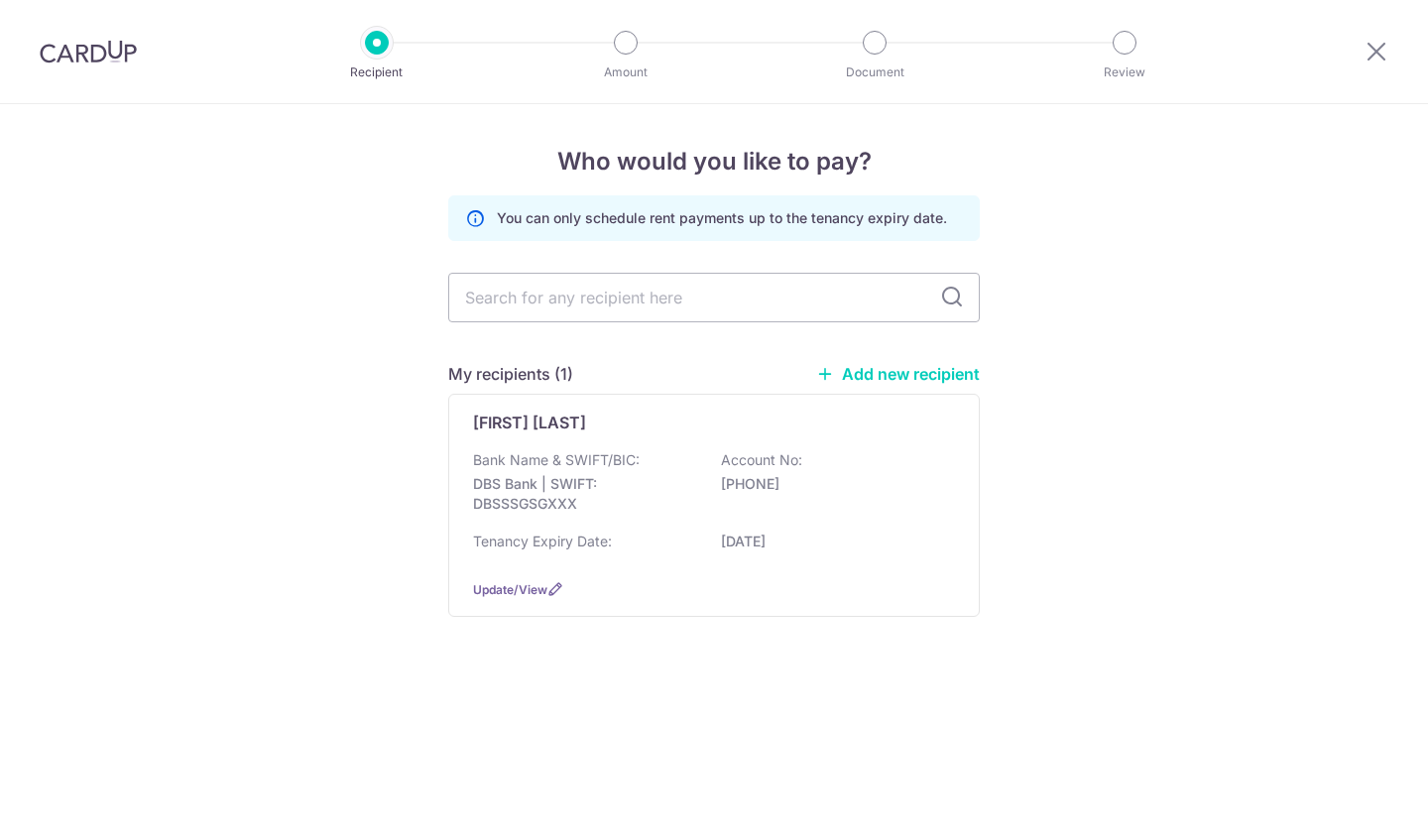 scroll, scrollTop: 0, scrollLeft: 0, axis: both 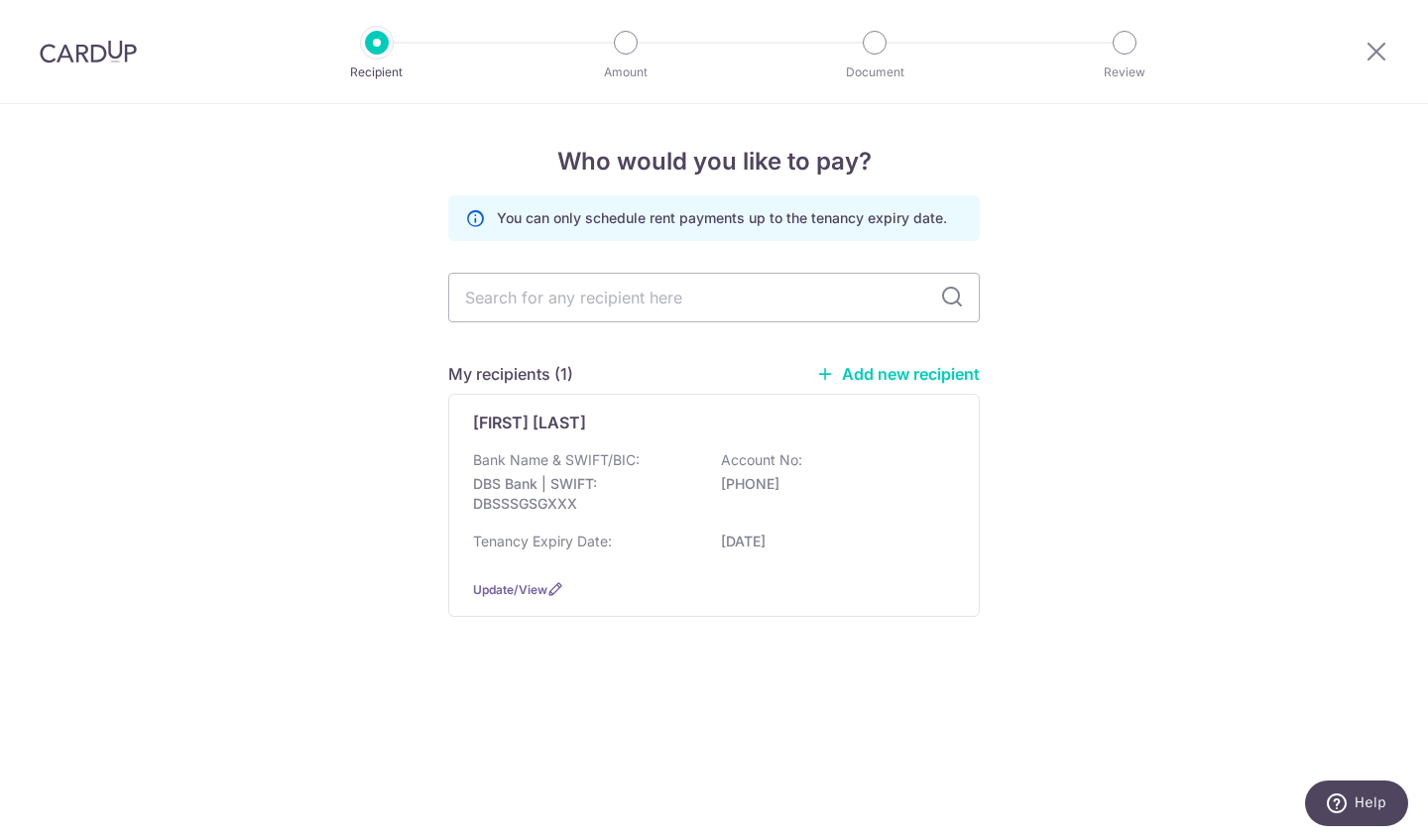 click on "DBS Bank | SWIFT: DBSSSGSGXXX" at bounding box center [584, 494] 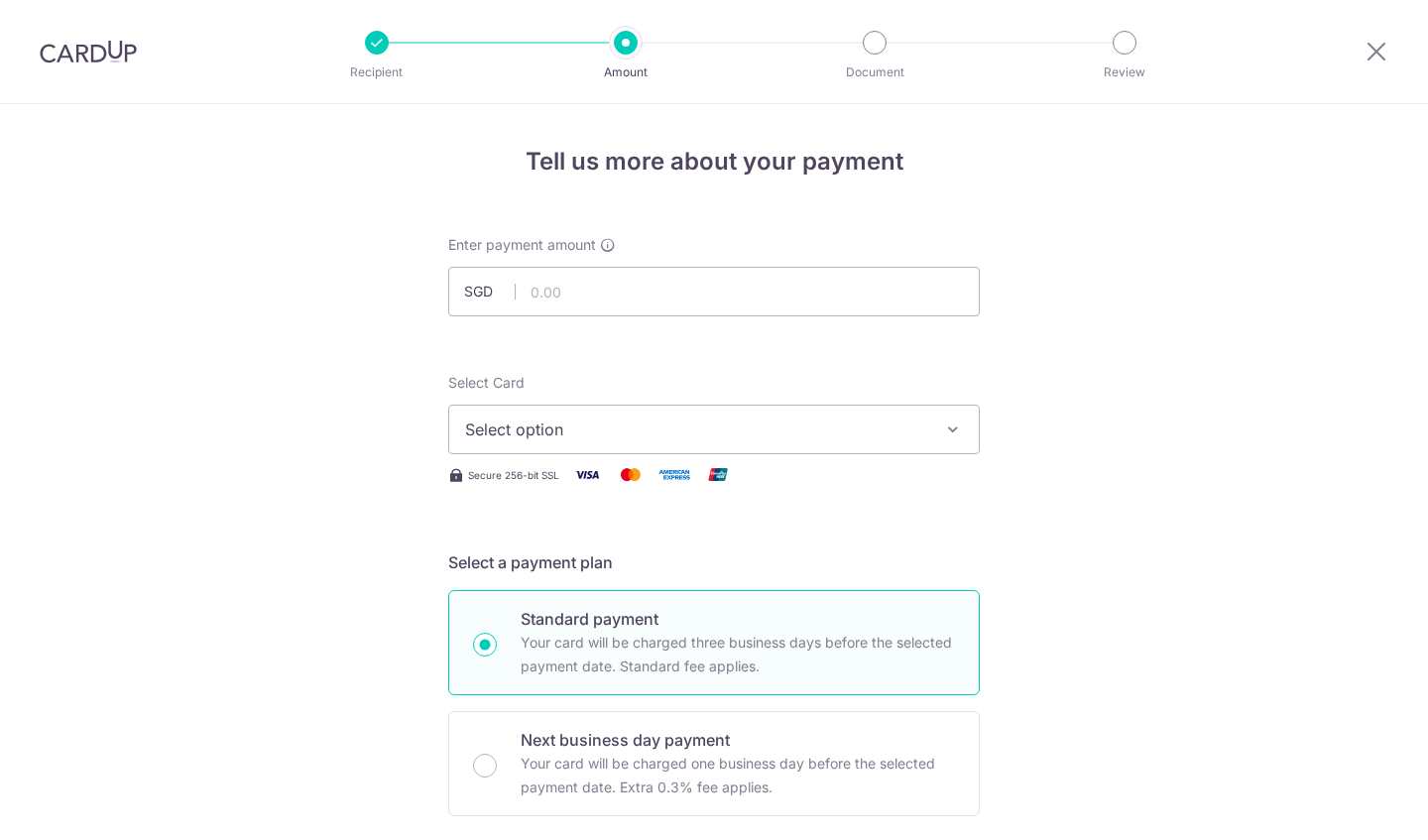 scroll, scrollTop: 0, scrollLeft: 0, axis: both 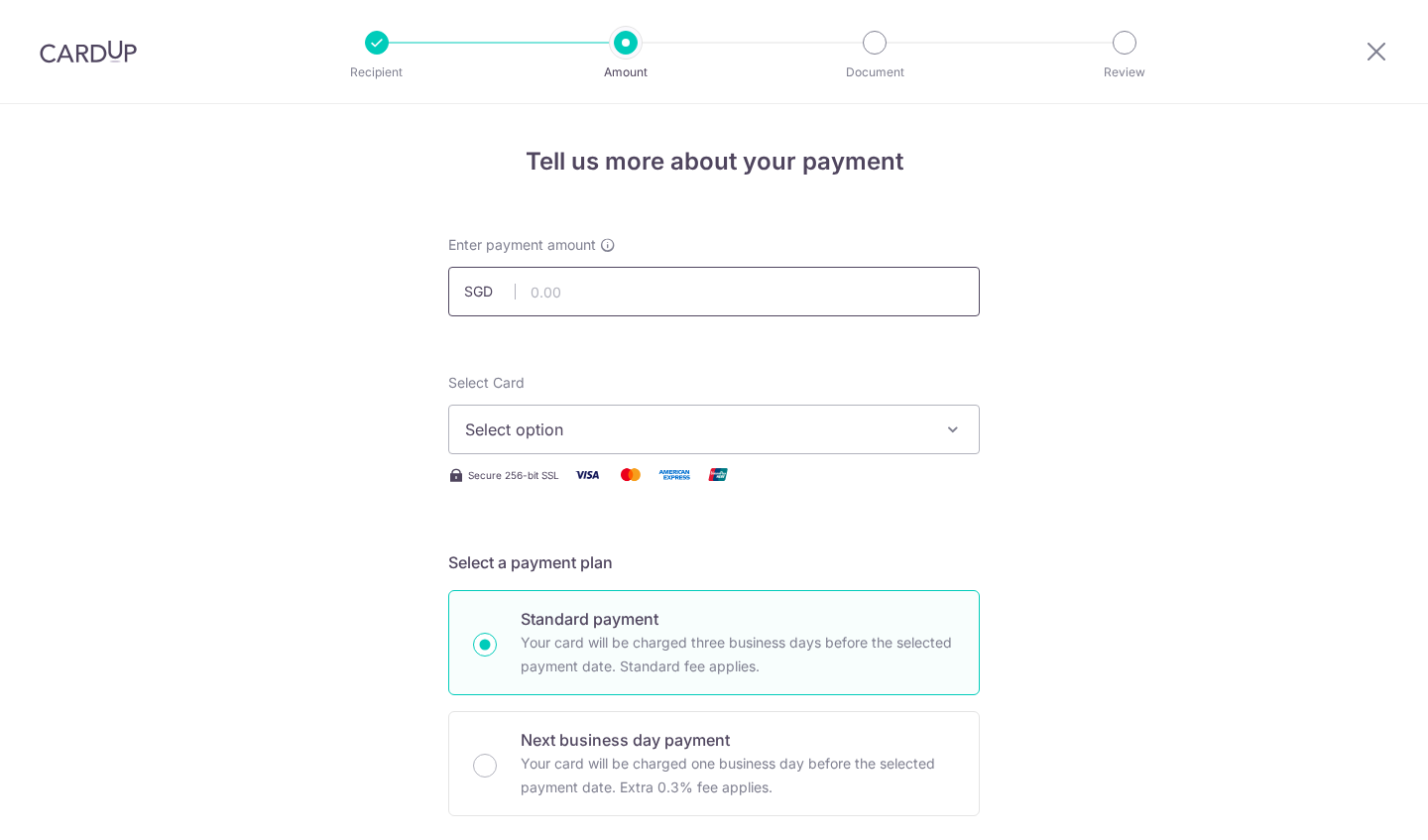 click at bounding box center [714, 292] 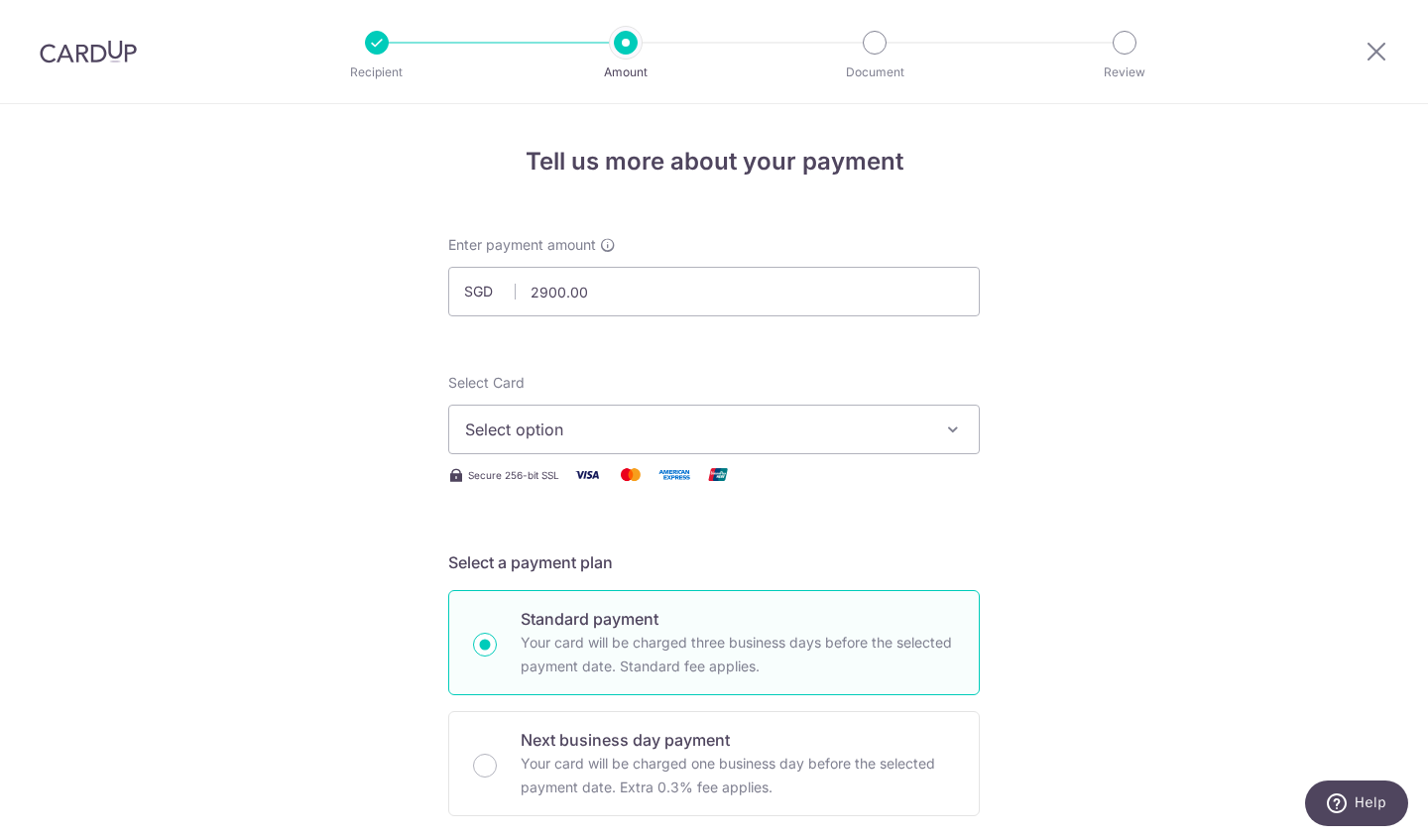 type on "2,900.00" 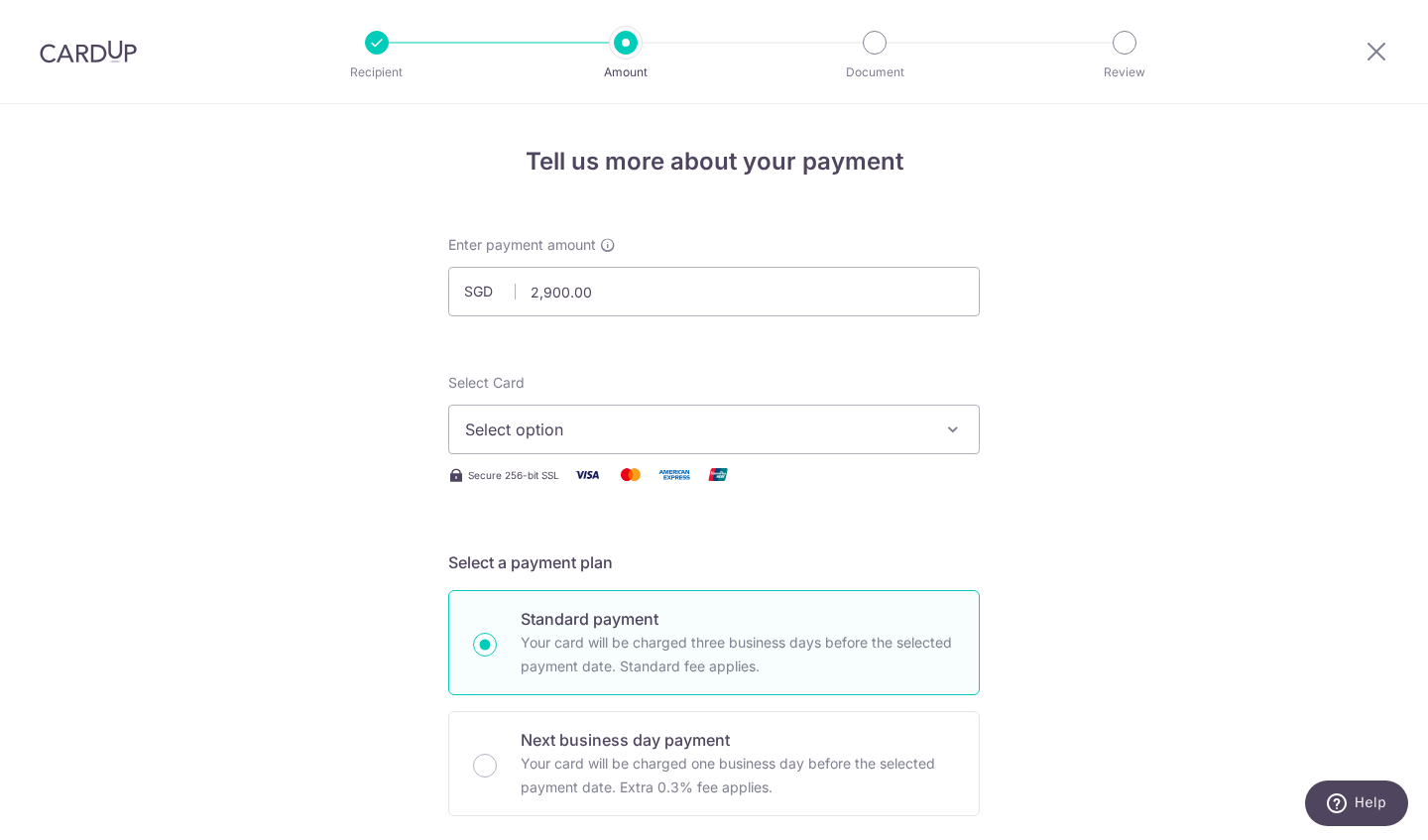 click on "Select option" at bounding box center (714, 429) 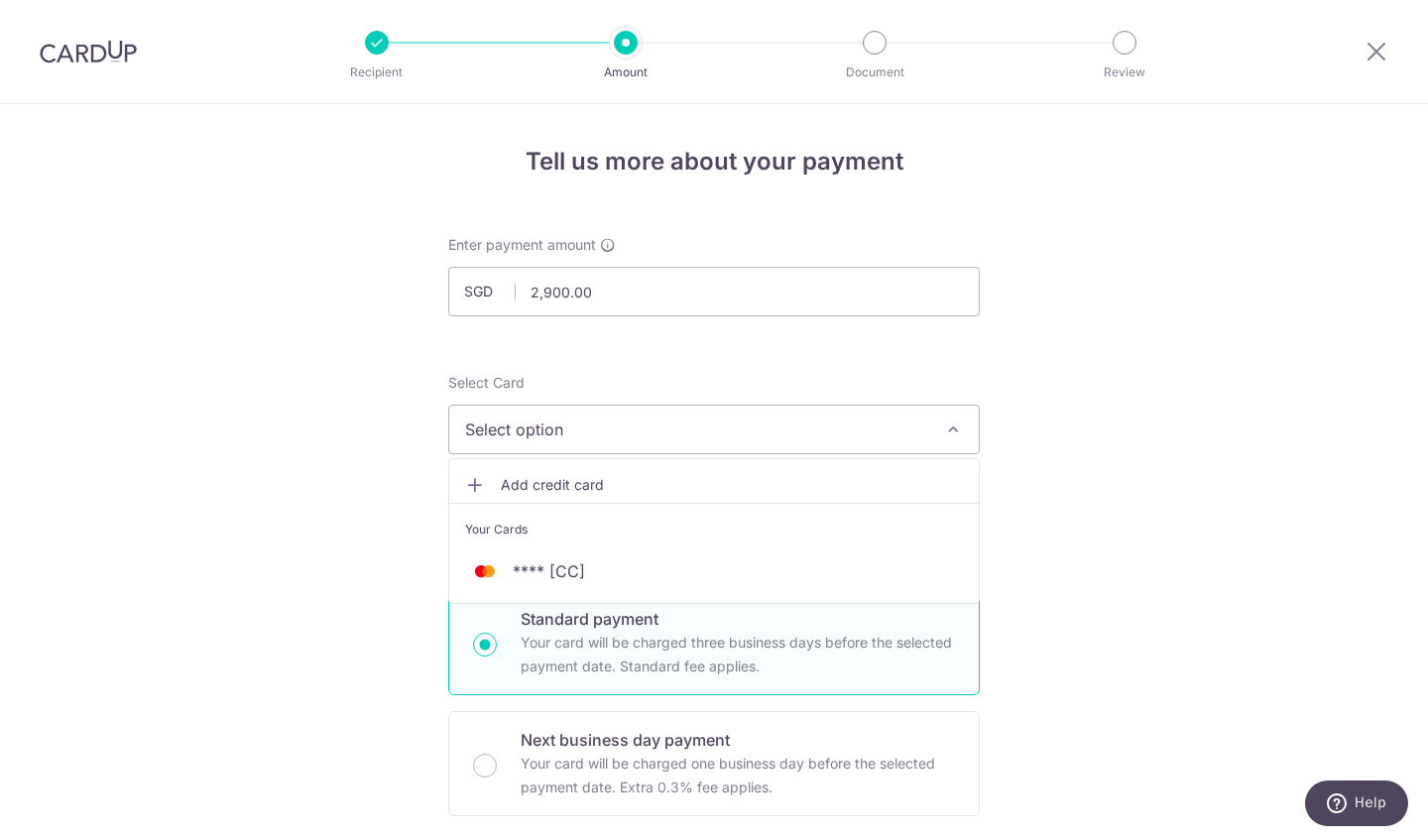 click on "Your Cards" at bounding box center (714, 530) 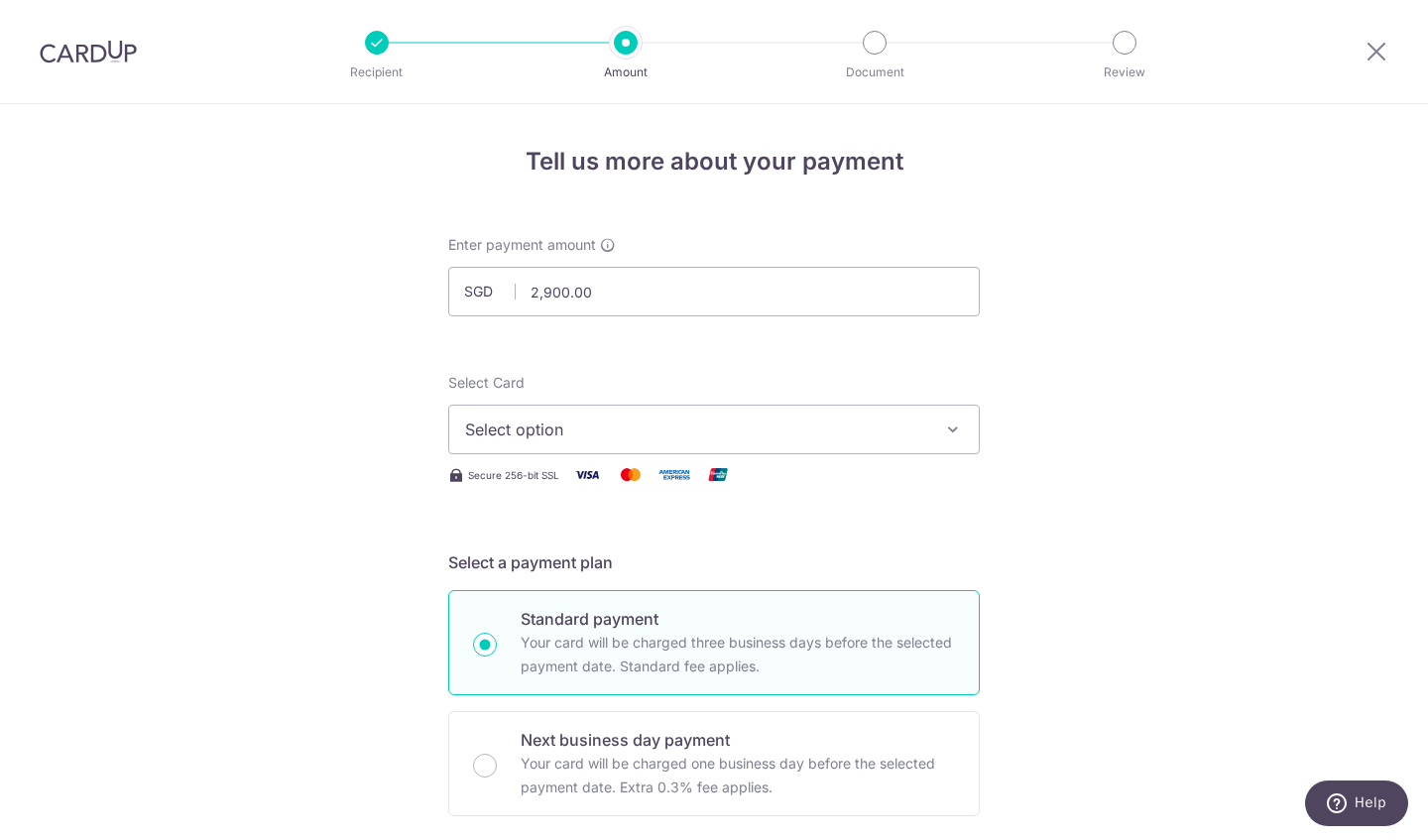 scroll, scrollTop: 397, scrollLeft: 0, axis: vertical 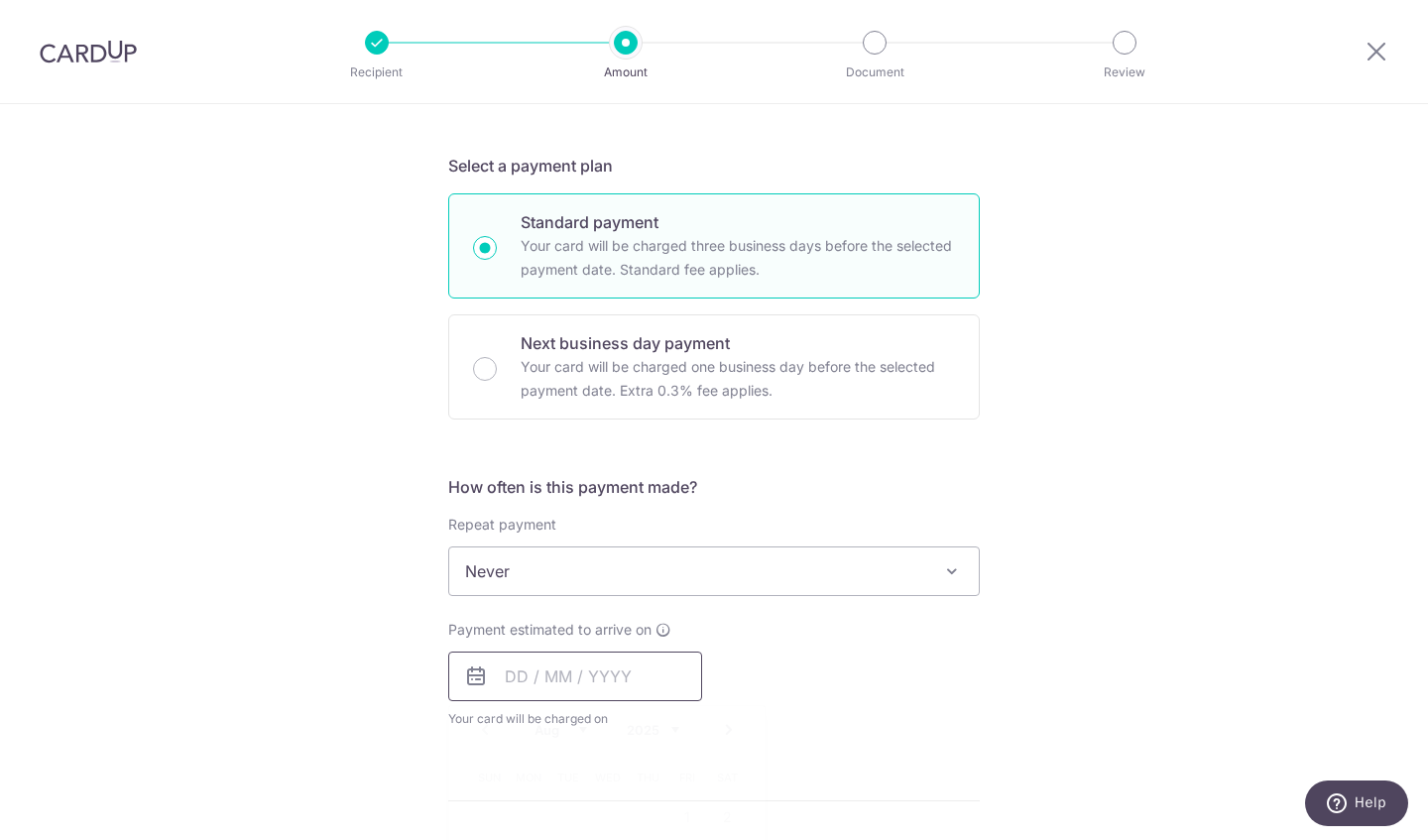 click at bounding box center (575, 676) 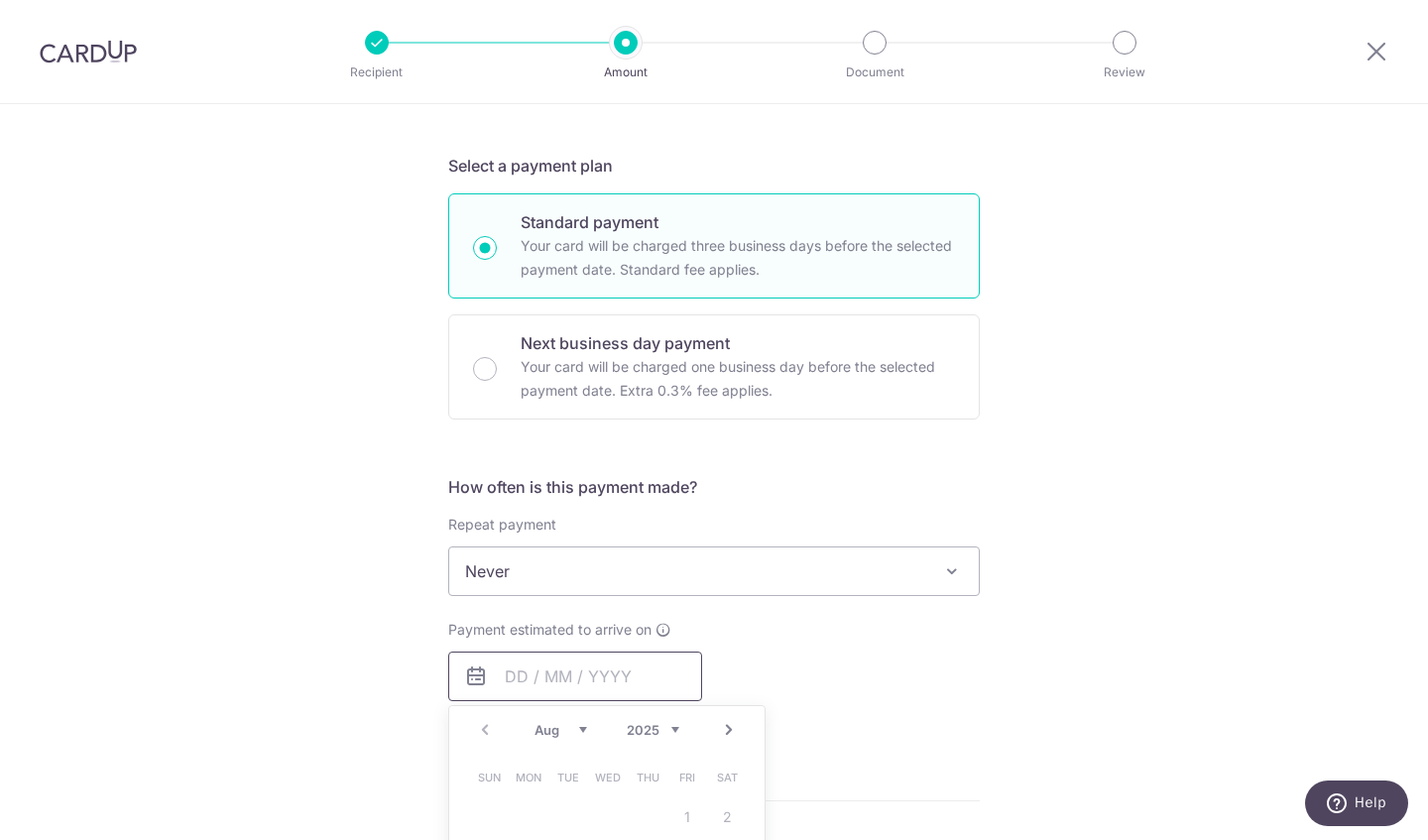 scroll, scrollTop: 595, scrollLeft: 0, axis: vertical 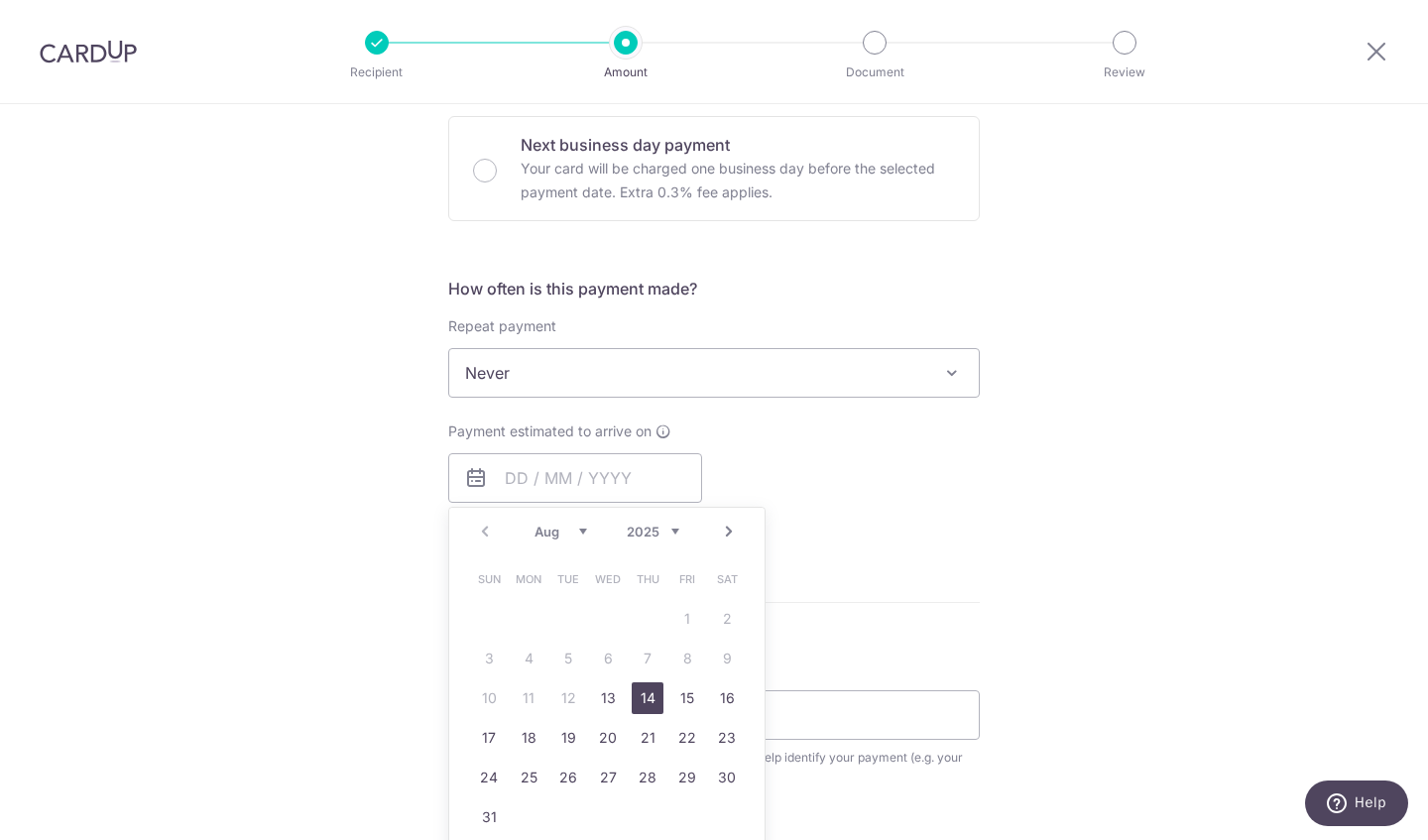 click on "14" at bounding box center (648, 698) 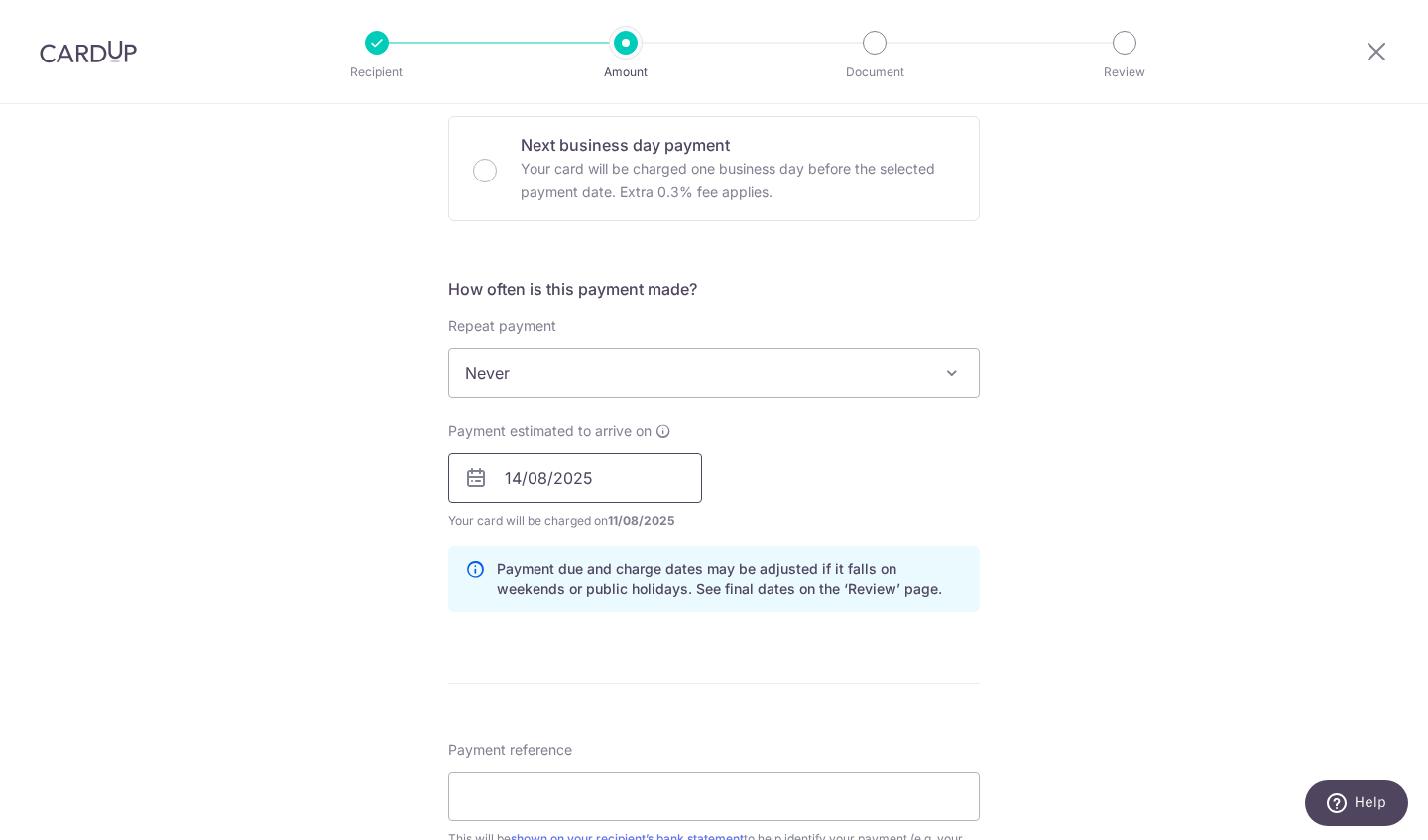 click on "14/08/2025" at bounding box center [575, 478] 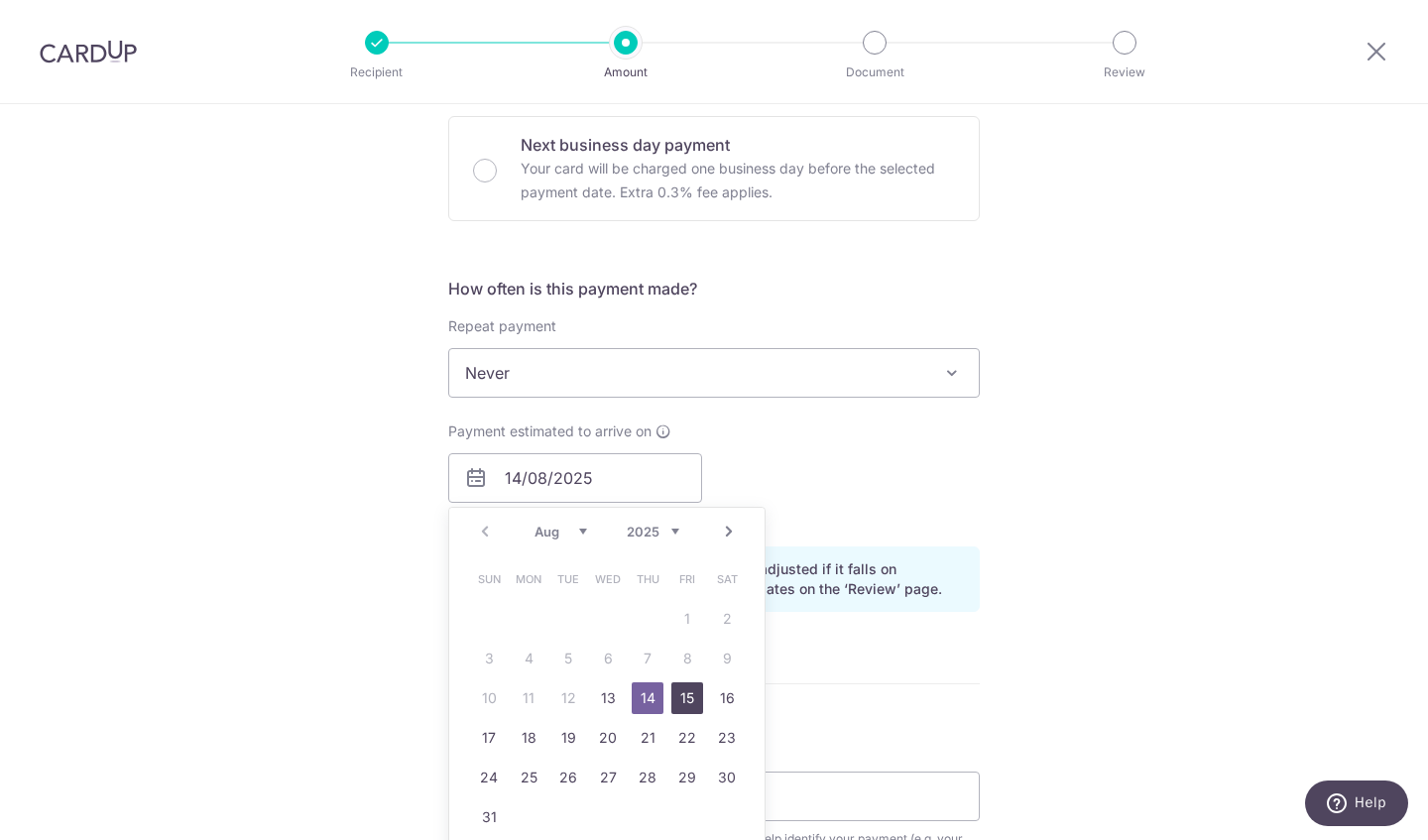 click on "15" at bounding box center [687, 698] 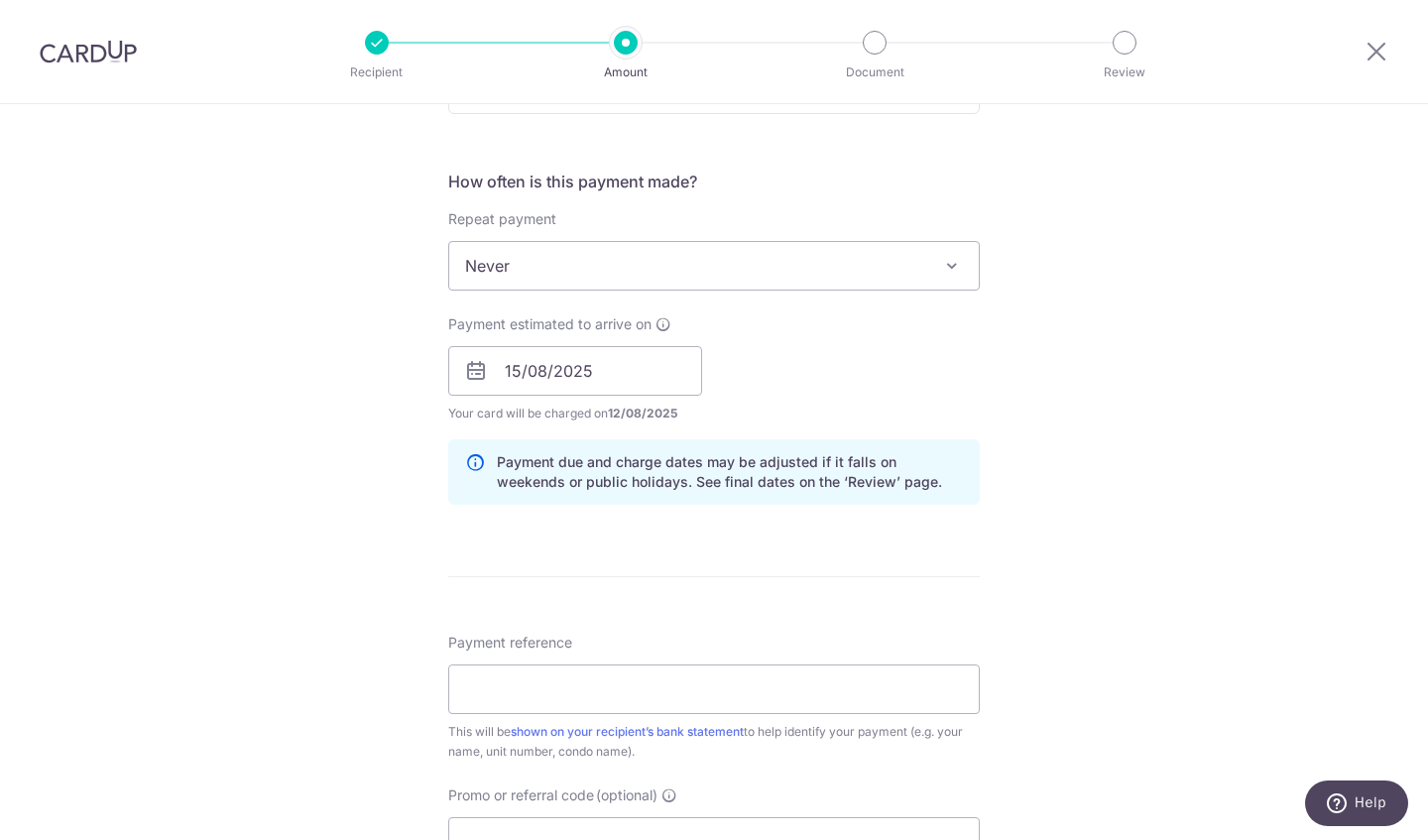 scroll, scrollTop: 793, scrollLeft: 0, axis: vertical 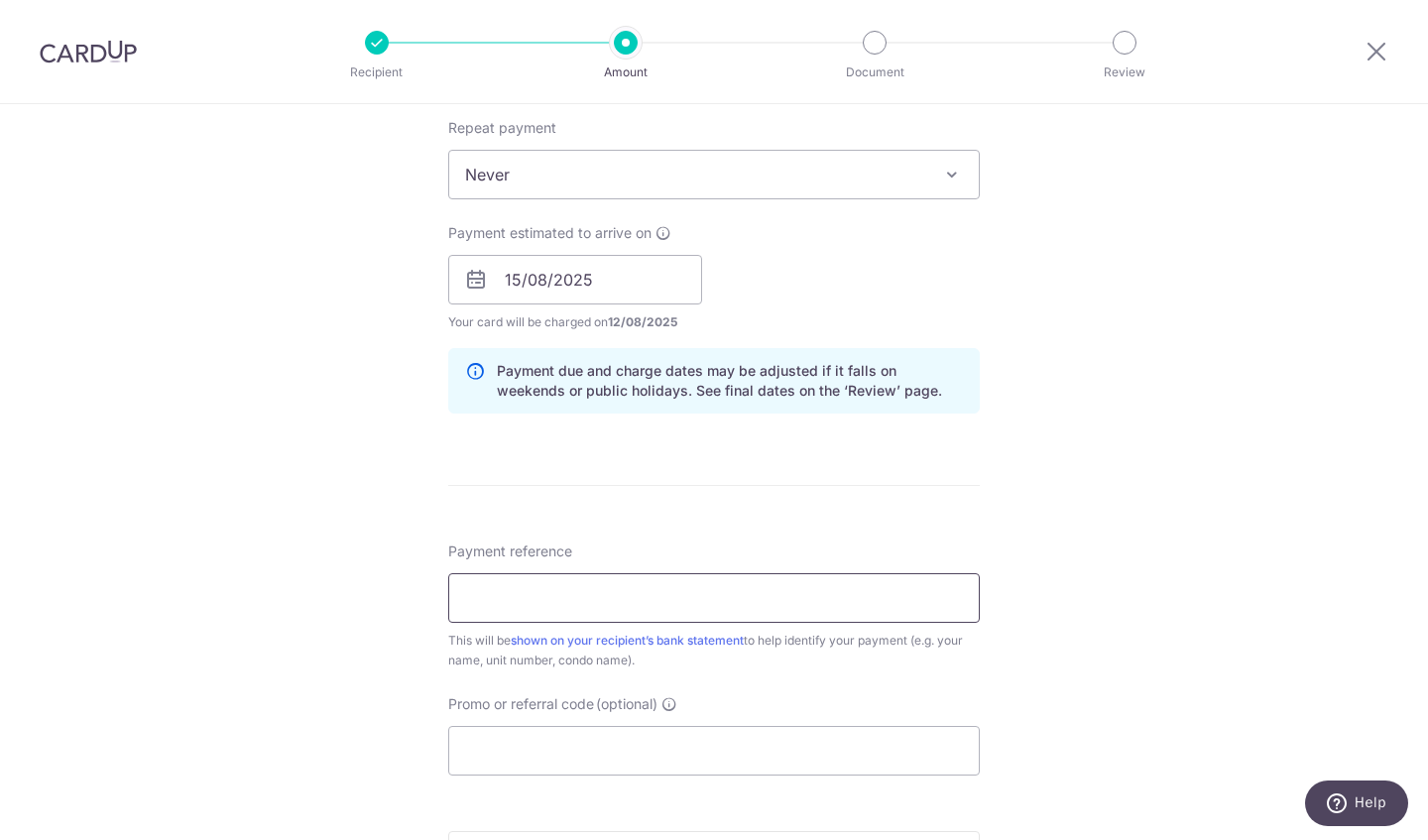 click on "Payment reference" at bounding box center (714, 598) 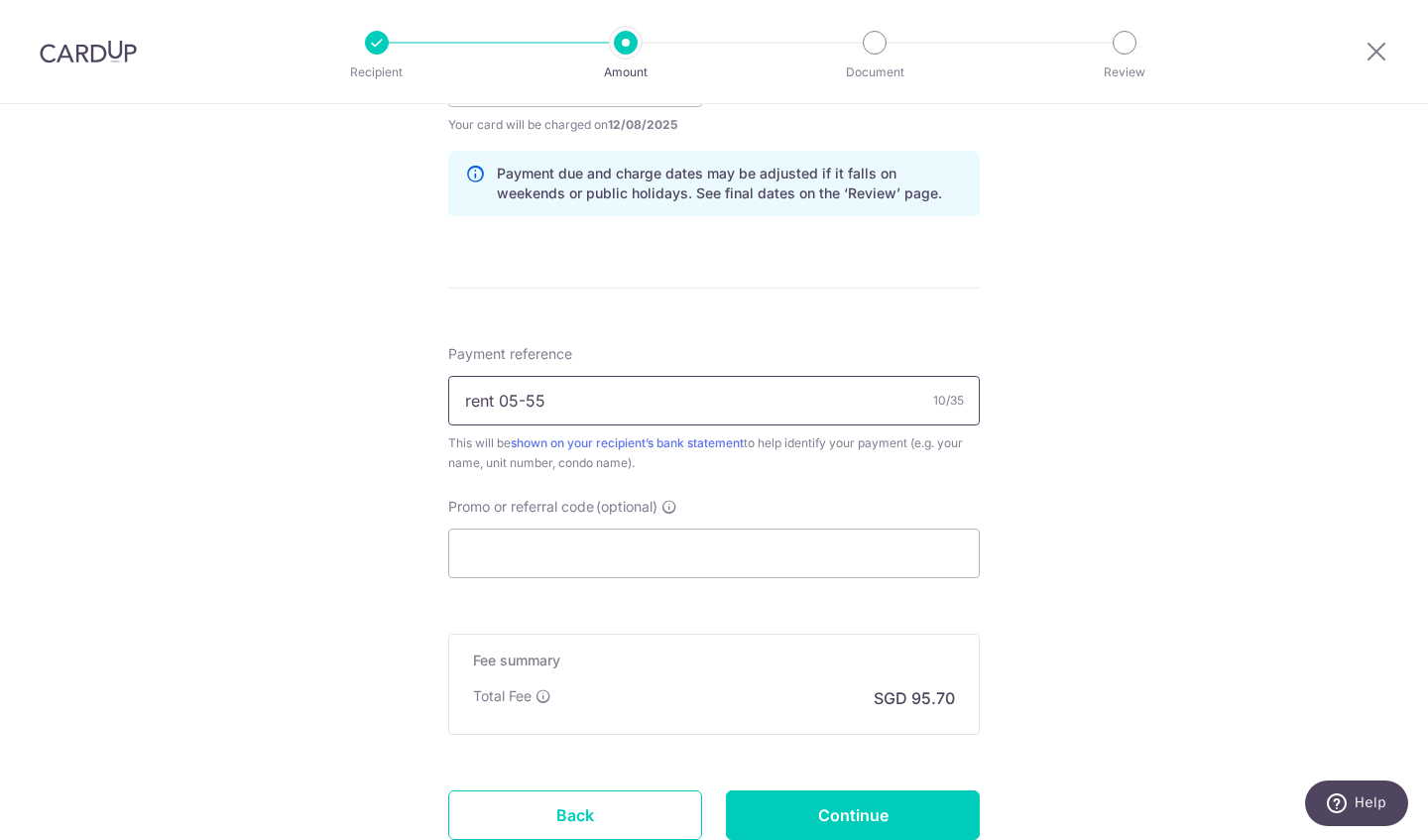 scroll, scrollTop: 992, scrollLeft: 0, axis: vertical 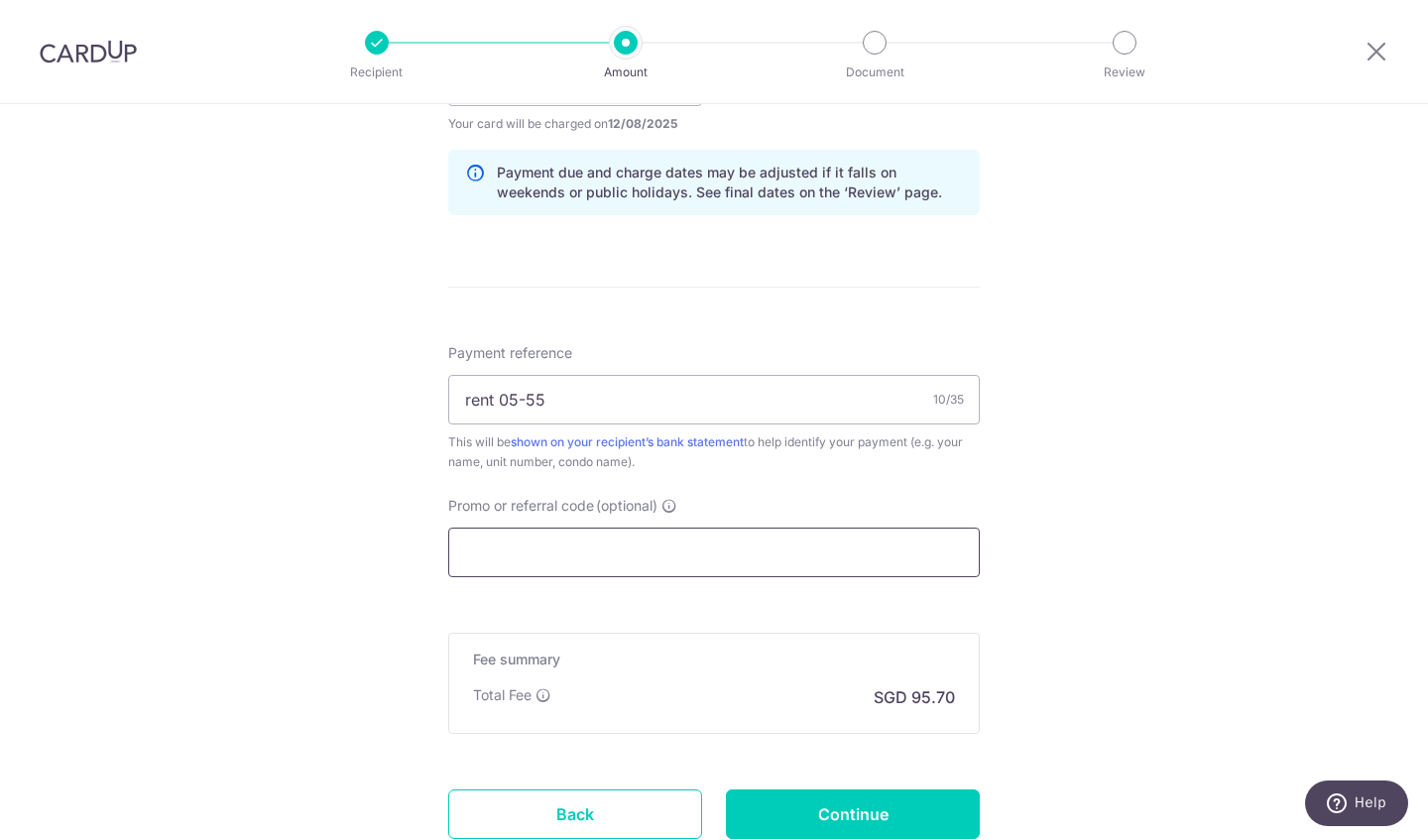 click on "Promo or referral code
(optional)" at bounding box center [714, 552] 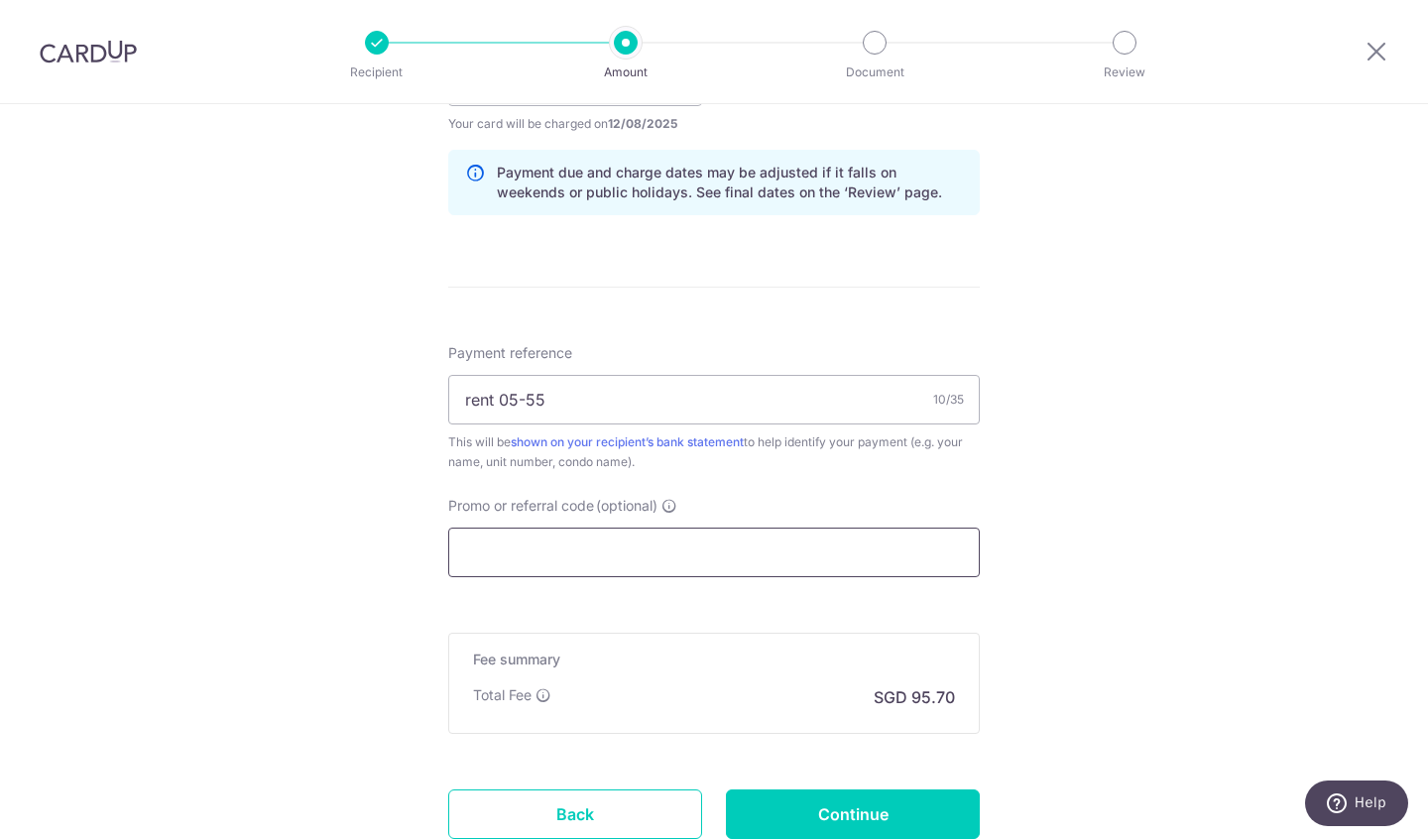 paste on "SAVERENT179" 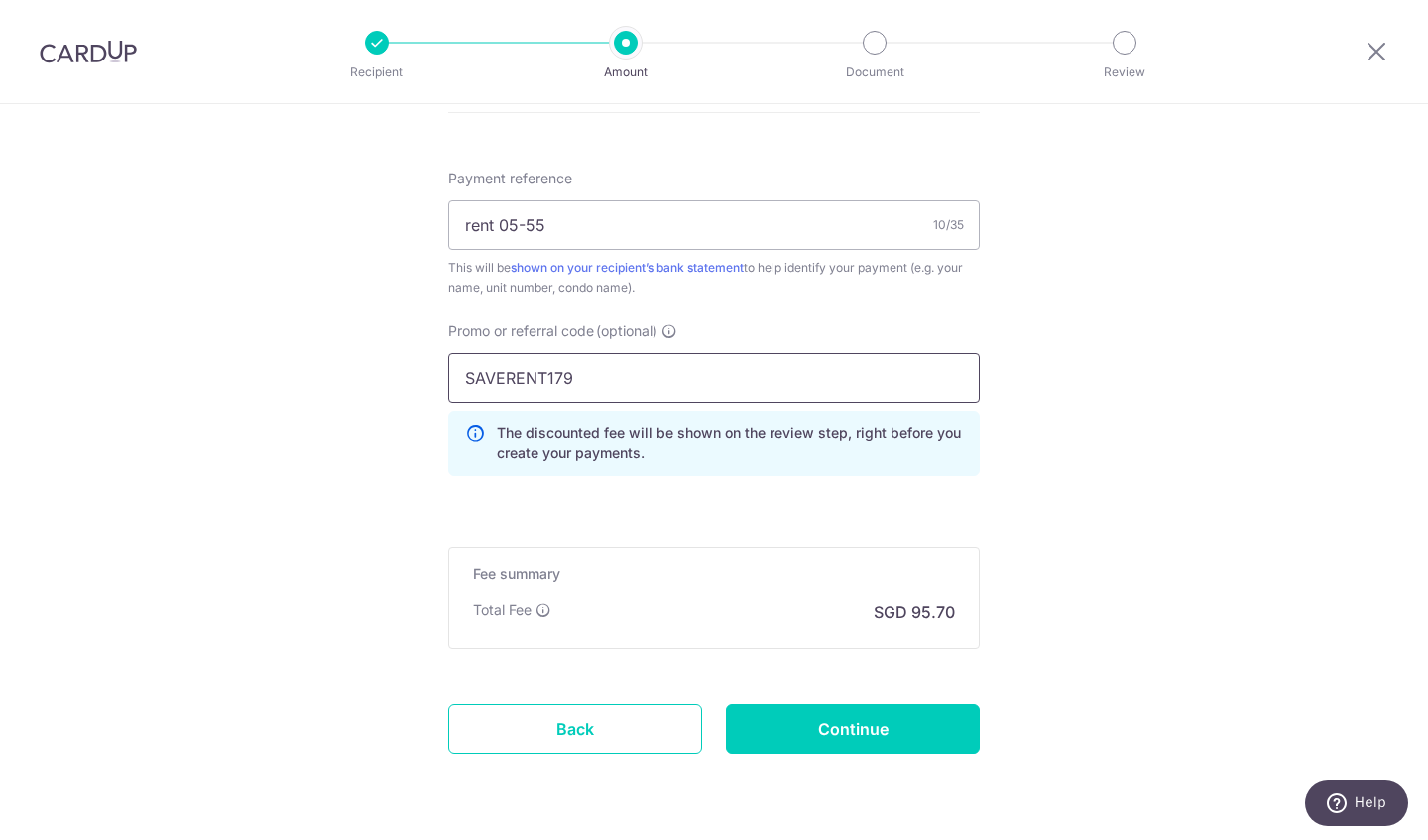 scroll, scrollTop: 1190, scrollLeft: 0, axis: vertical 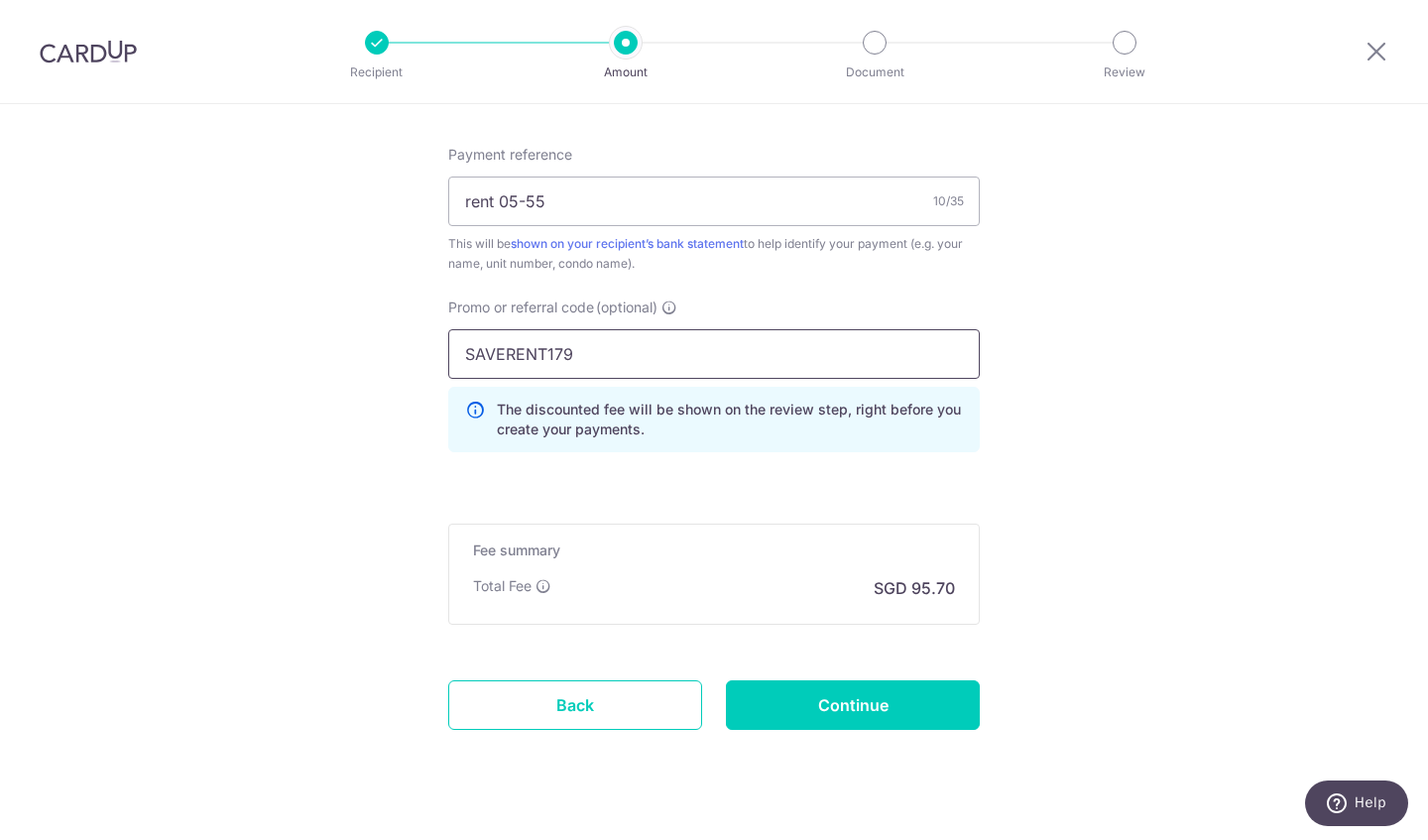 type on "SAVERENT179" 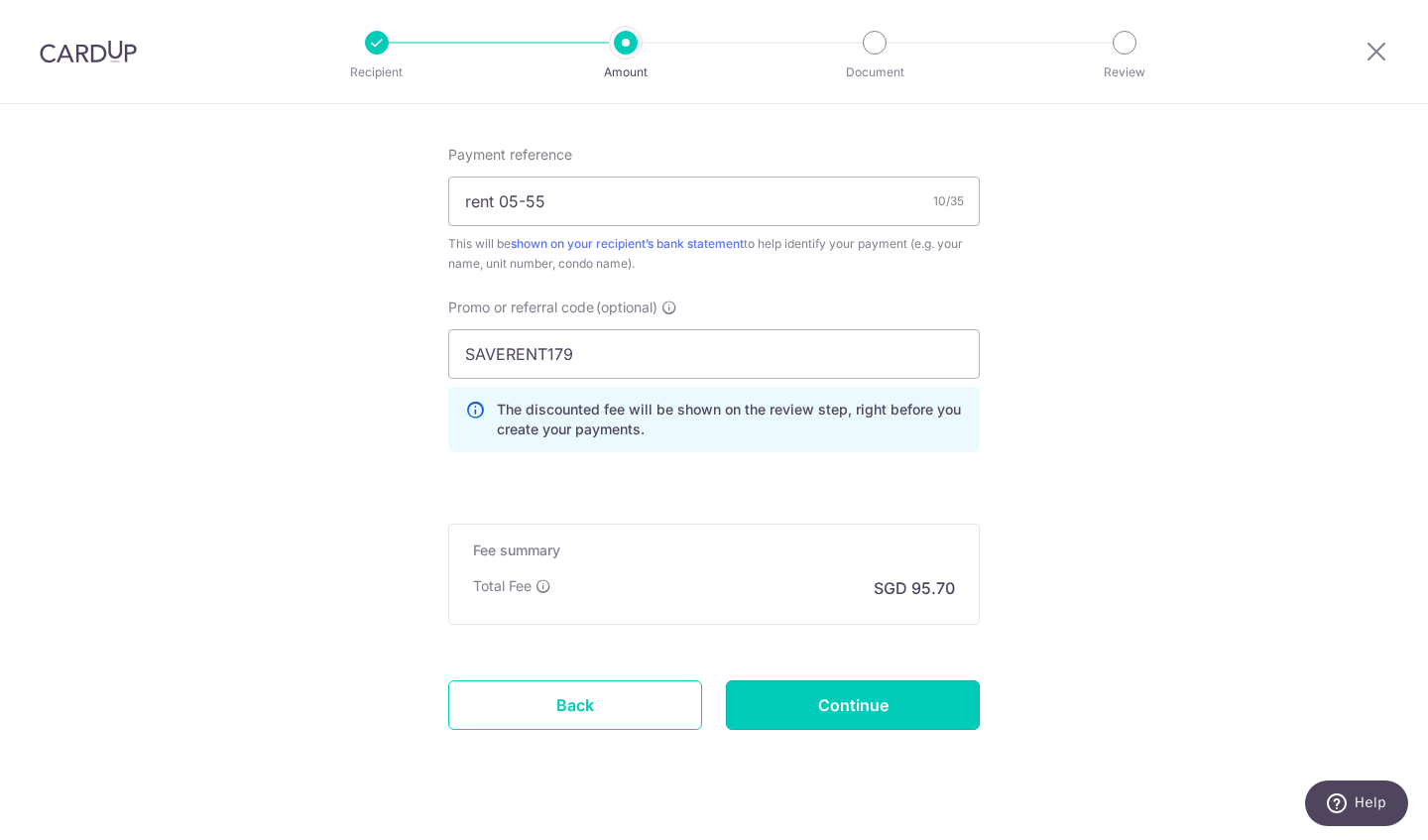 click on "Continue" at bounding box center (853, 705) 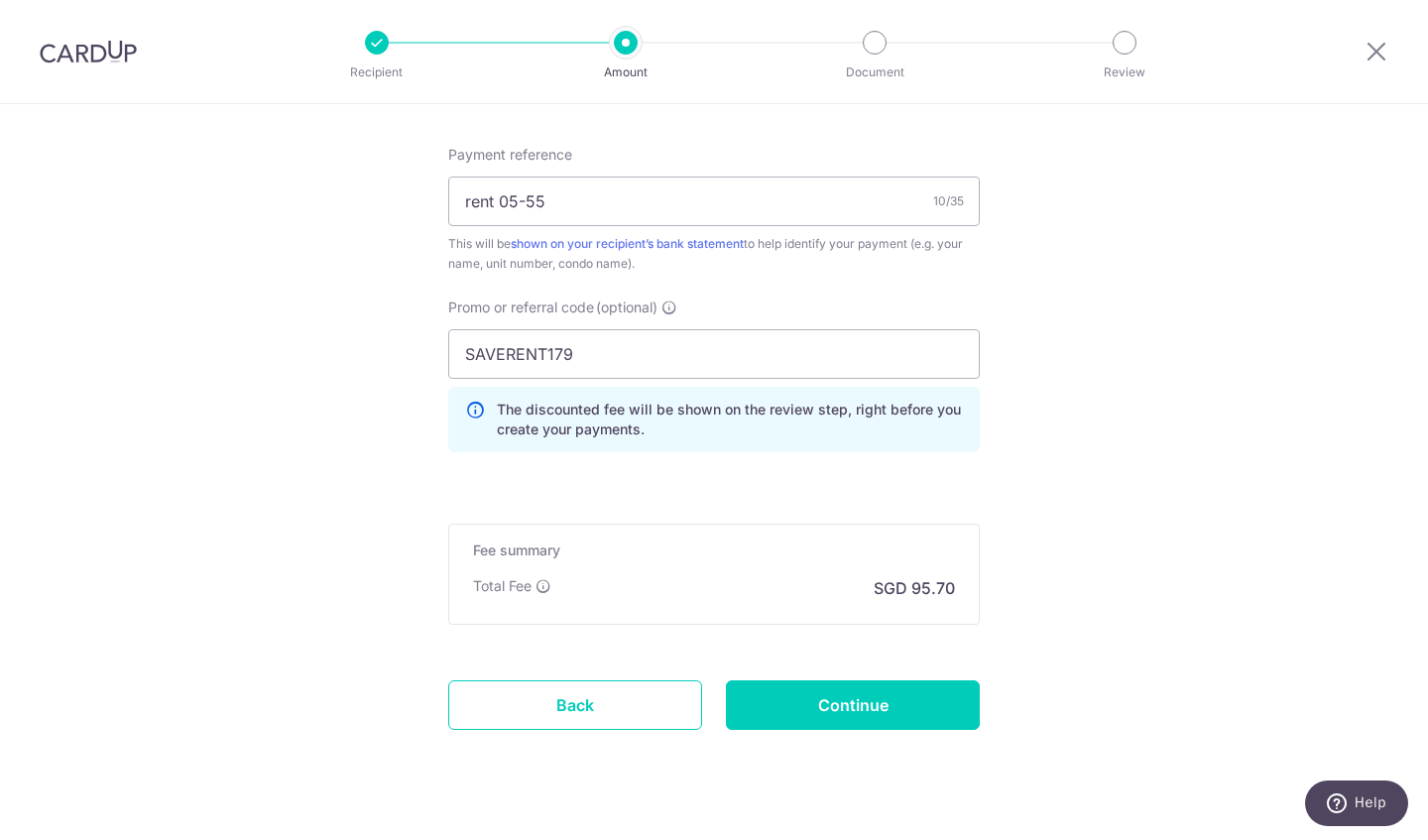 type on "Create Schedule" 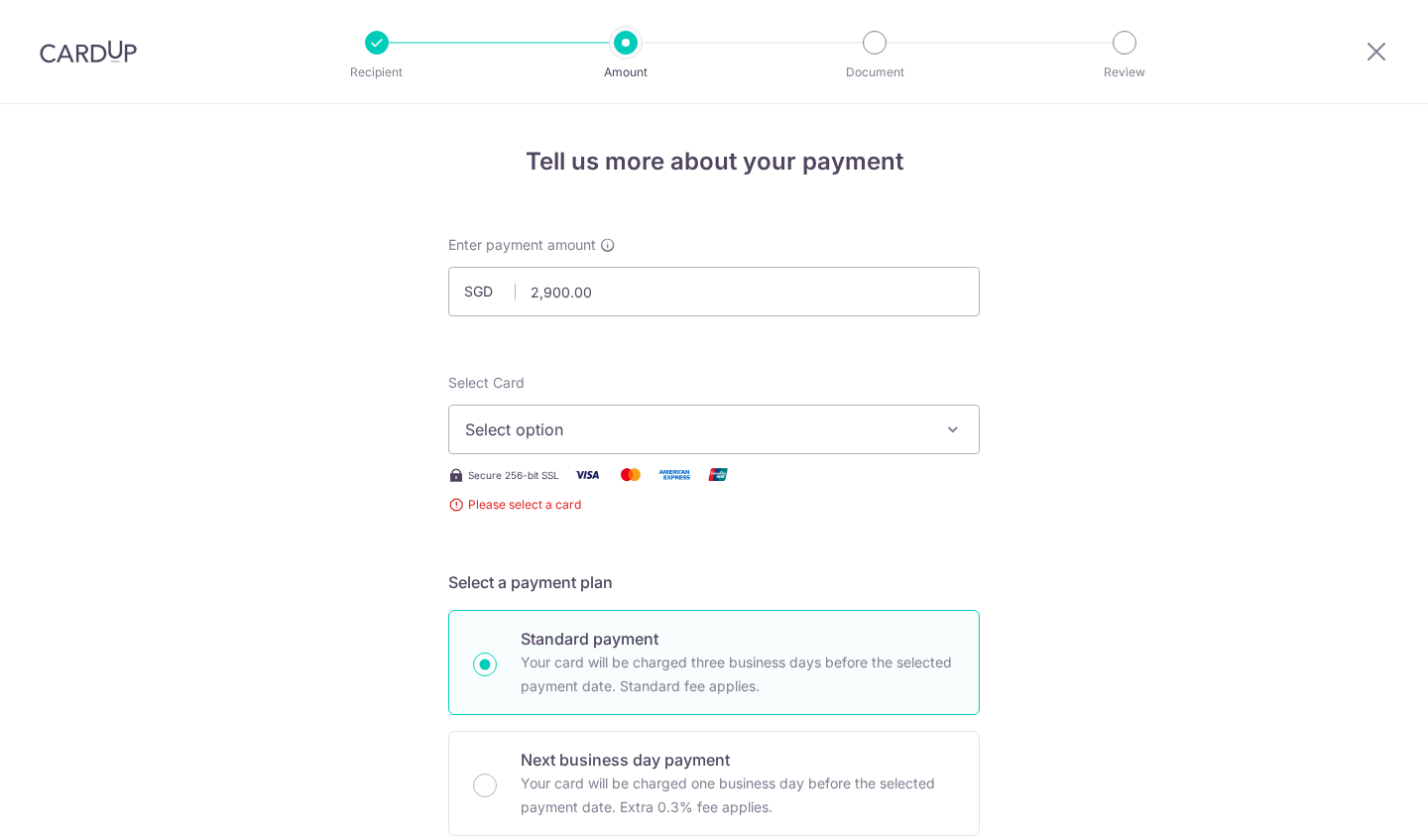 scroll, scrollTop: 0, scrollLeft: 0, axis: both 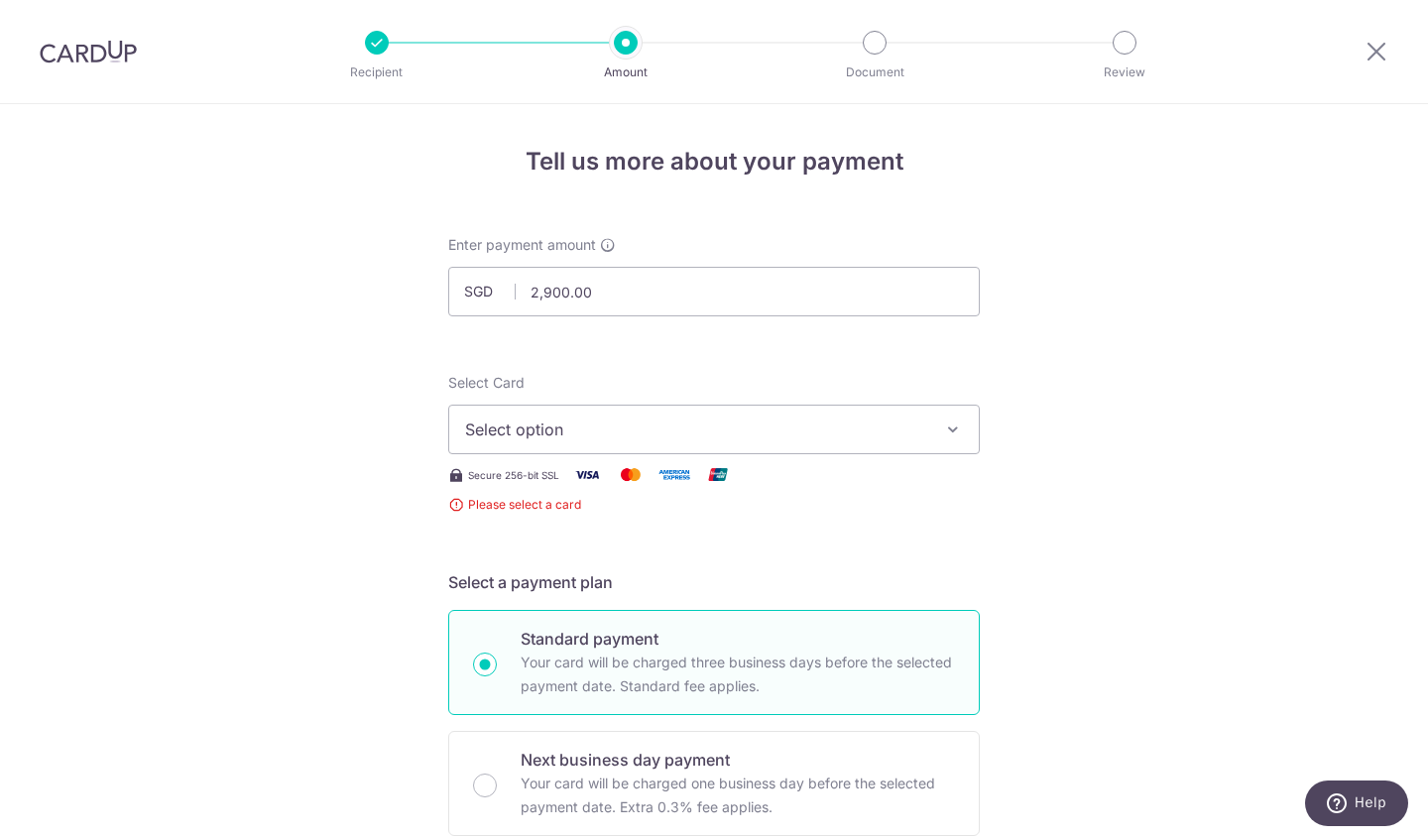click on "Select option" at bounding box center (696, 429) 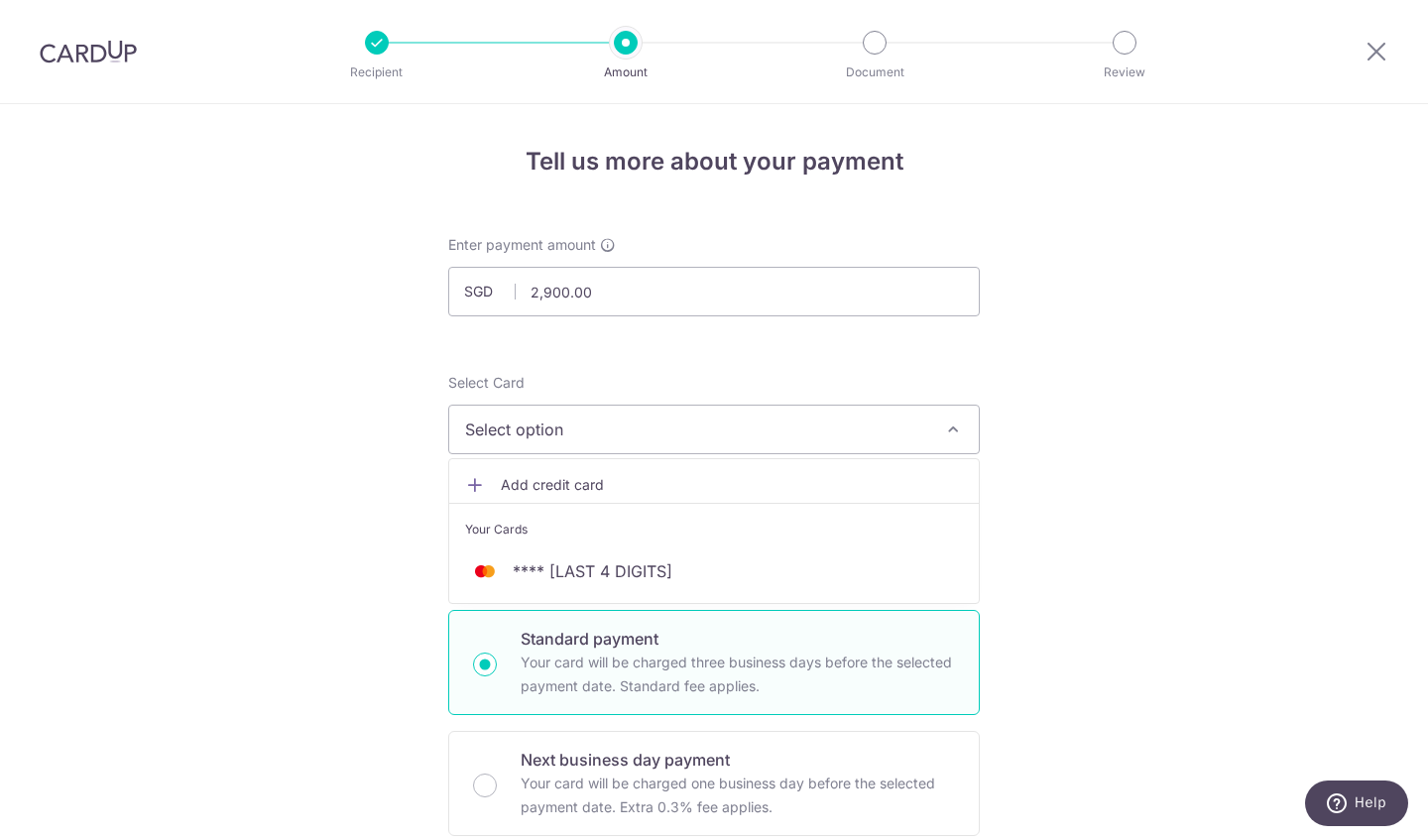 click on "Your Cards" at bounding box center [714, 525] 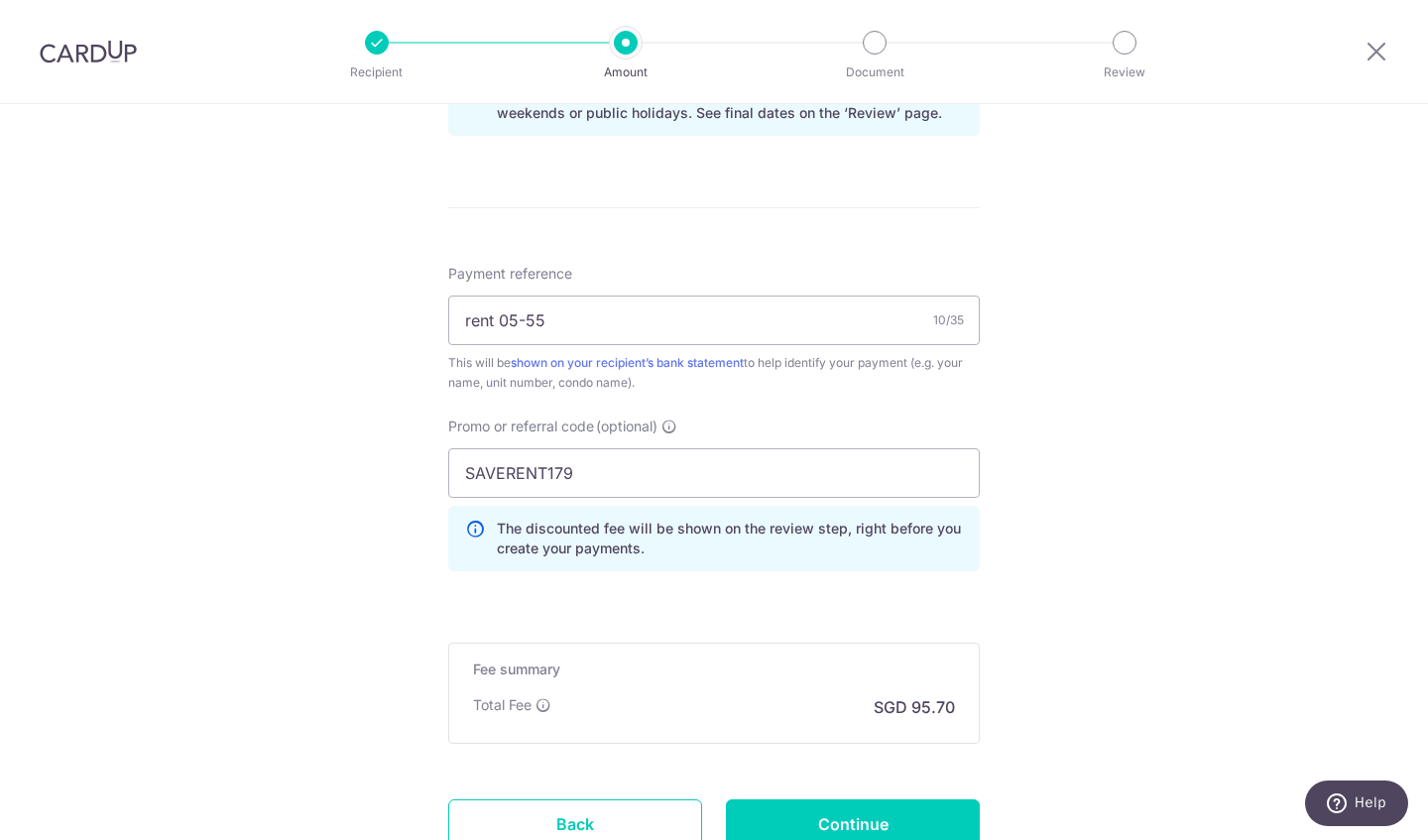 scroll, scrollTop: 1249, scrollLeft: 0, axis: vertical 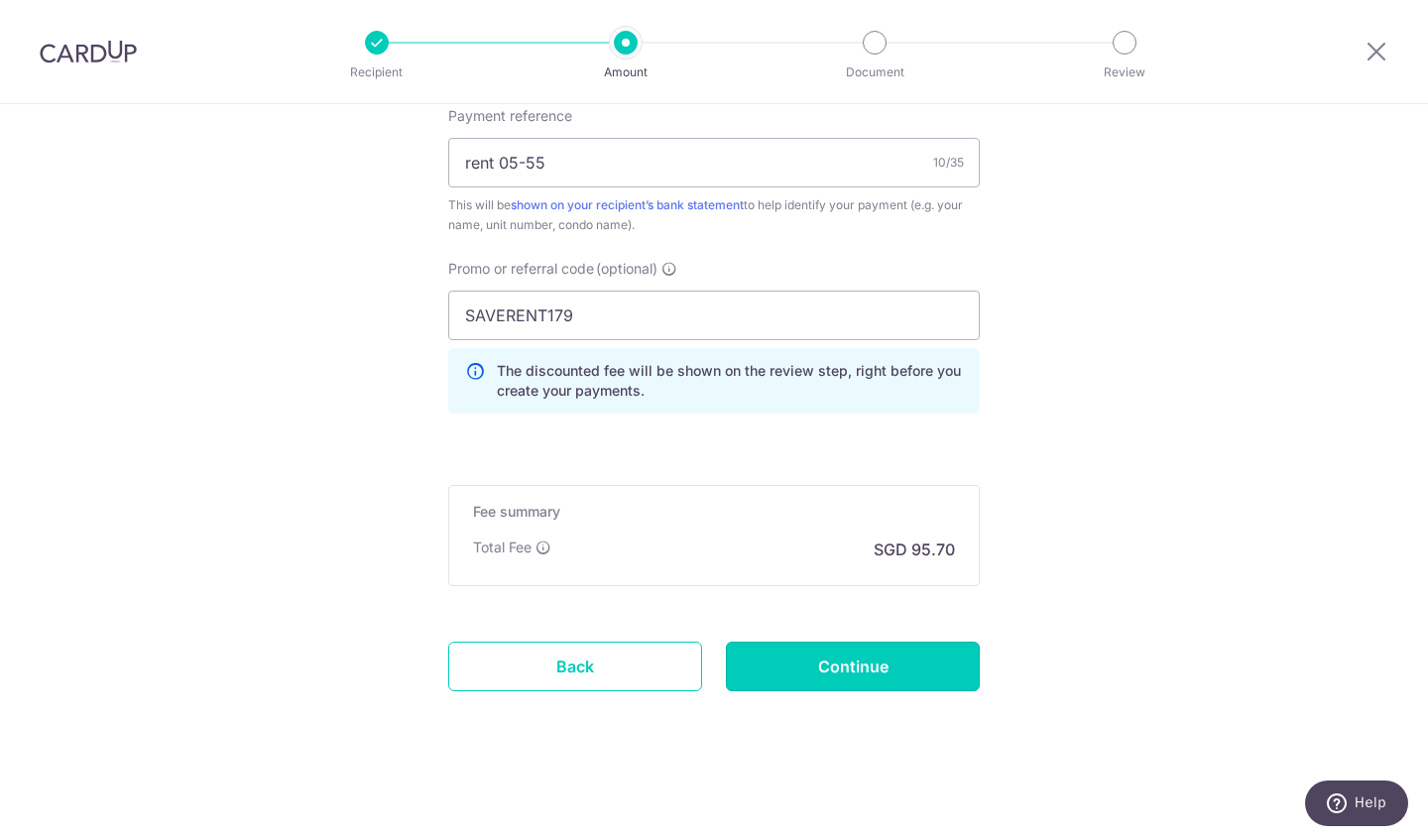 click on "Continue" at bounding box center (853, 666) 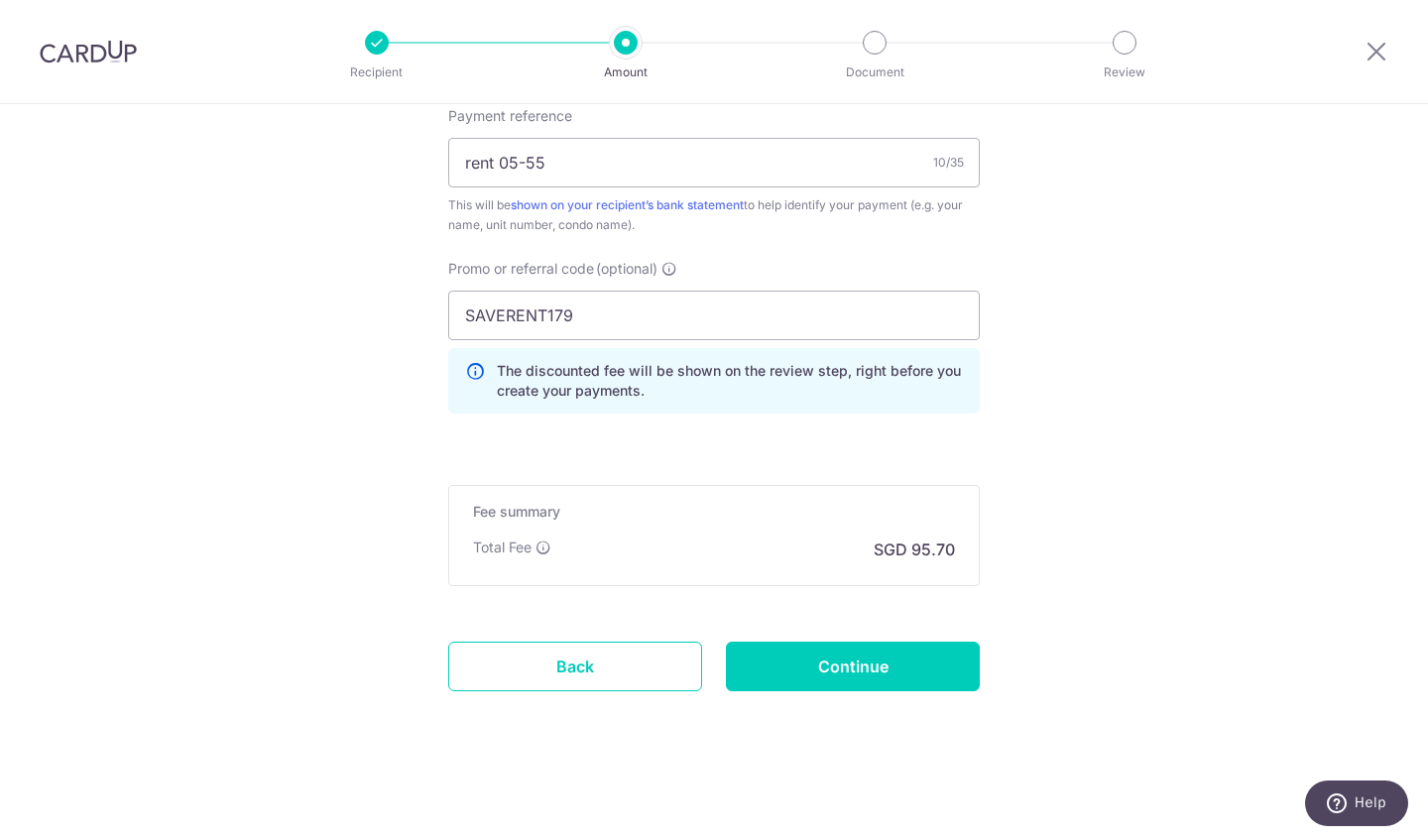 type on "Create Schedule" 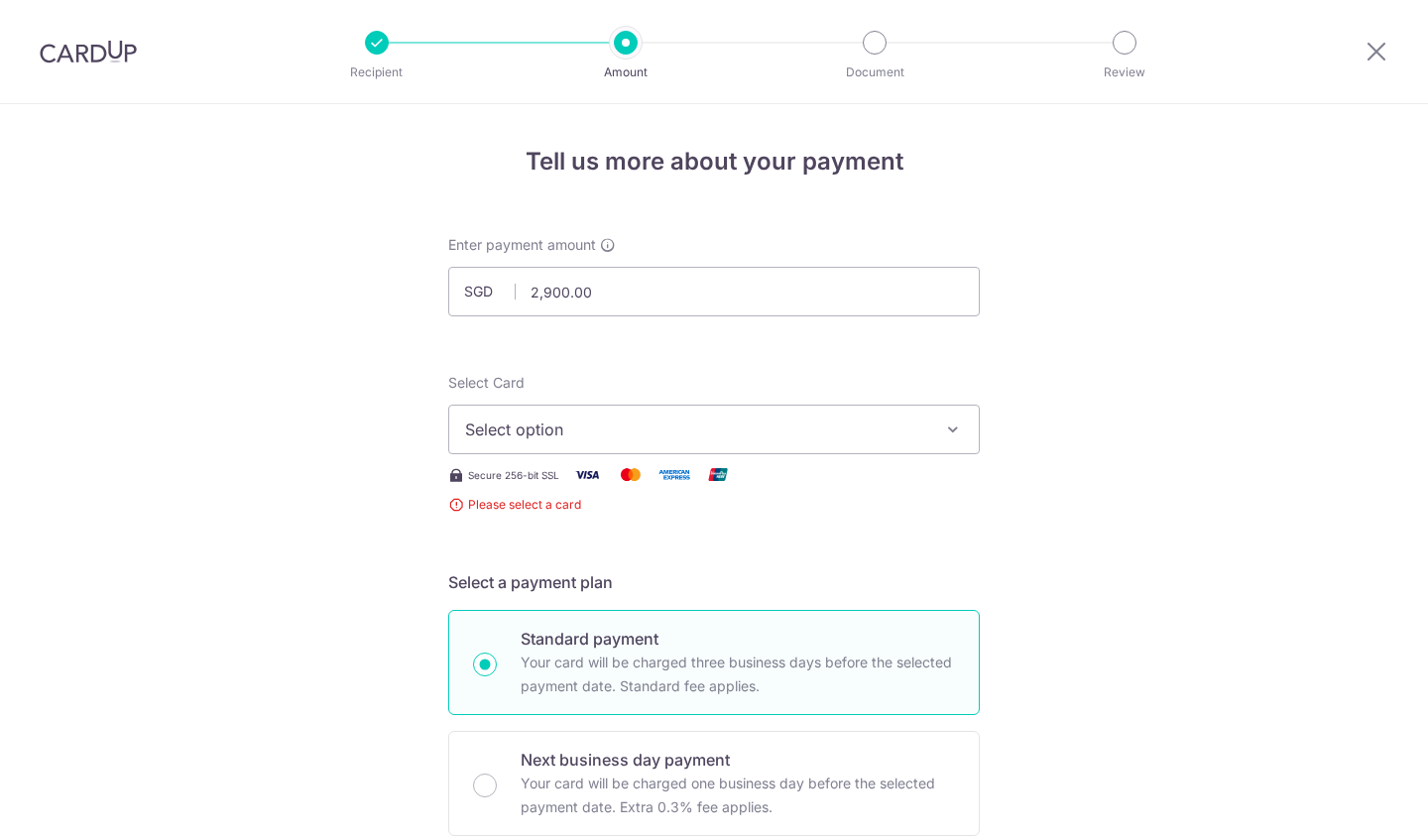 scroll, scrollTop: 0, scrollLeft: 0, axis: both 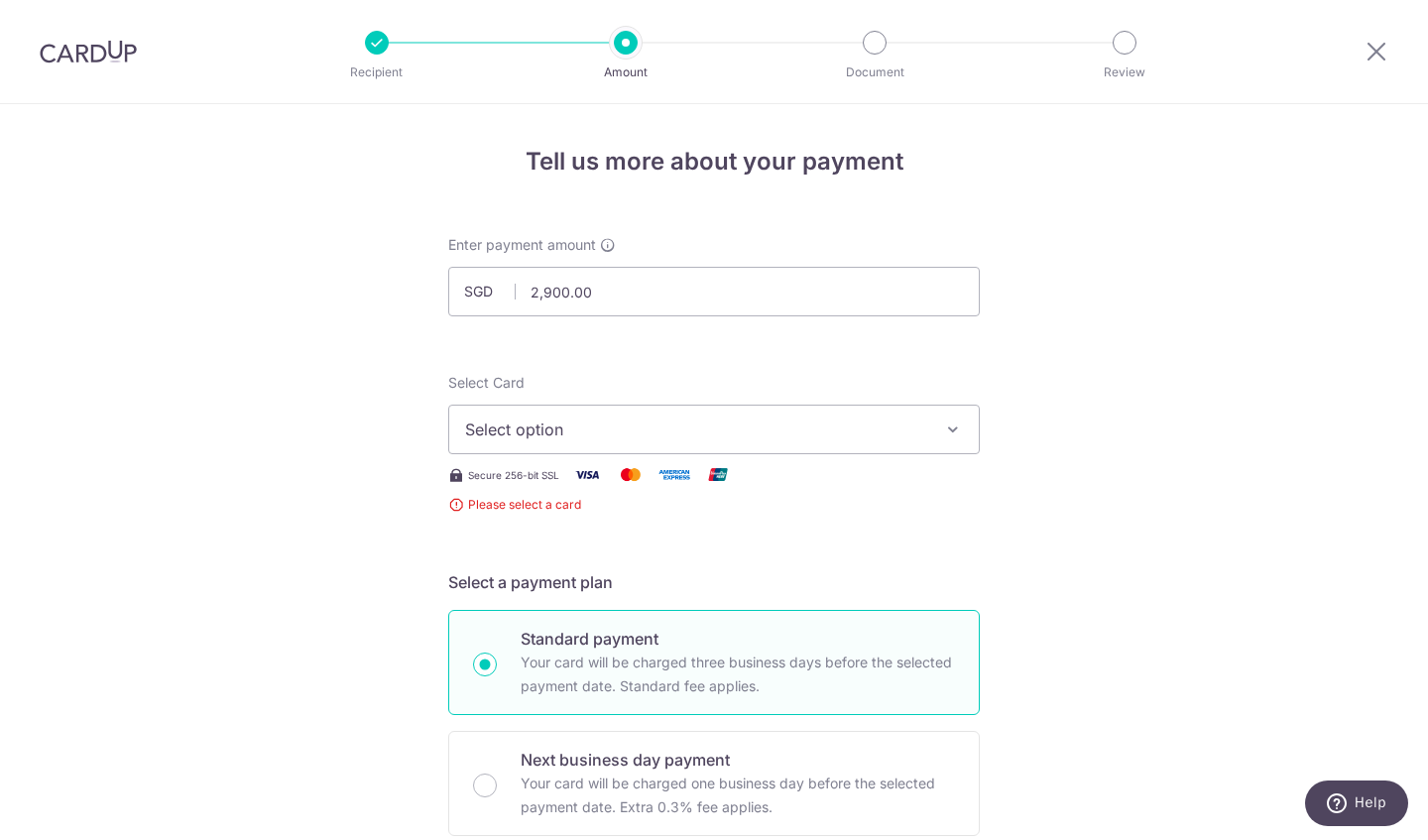 click on "Select option" at bounding box center [696, 429] 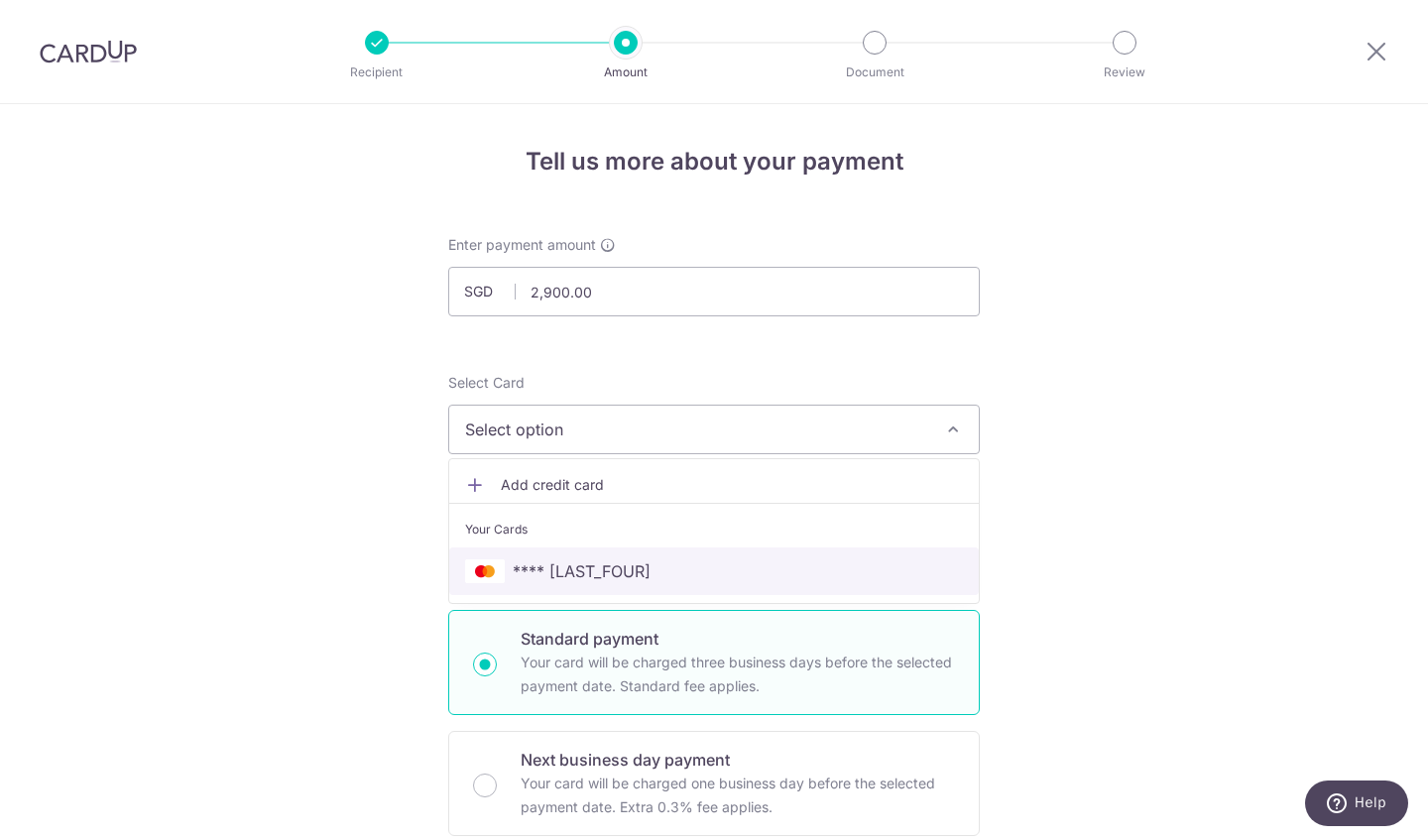click at bounding box center [485, 571] 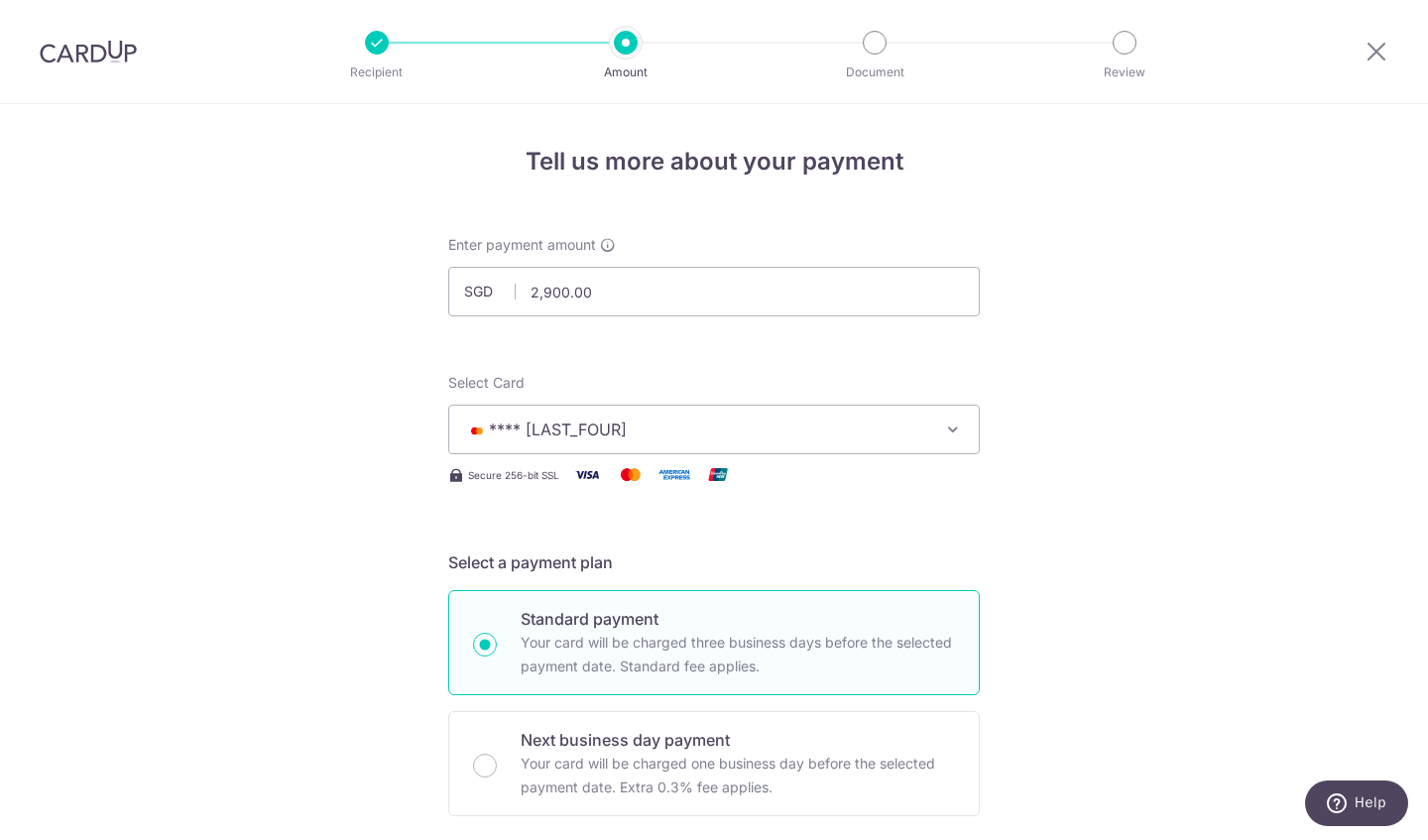 click on "Select a payment plan" at bounding box center (714, 562) 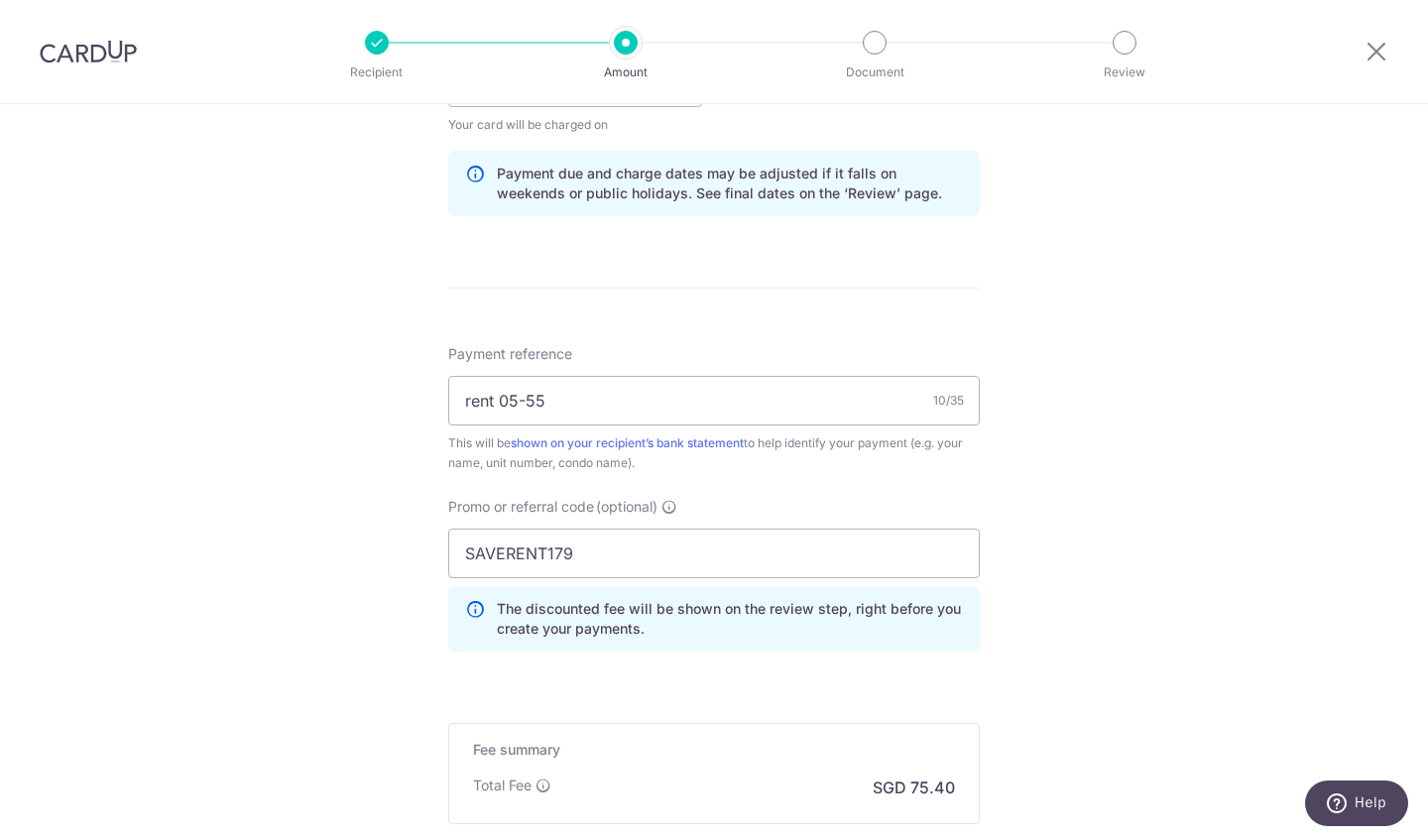scroll, scrollTop: 1229, scrollLeft: 0, axis: vertical 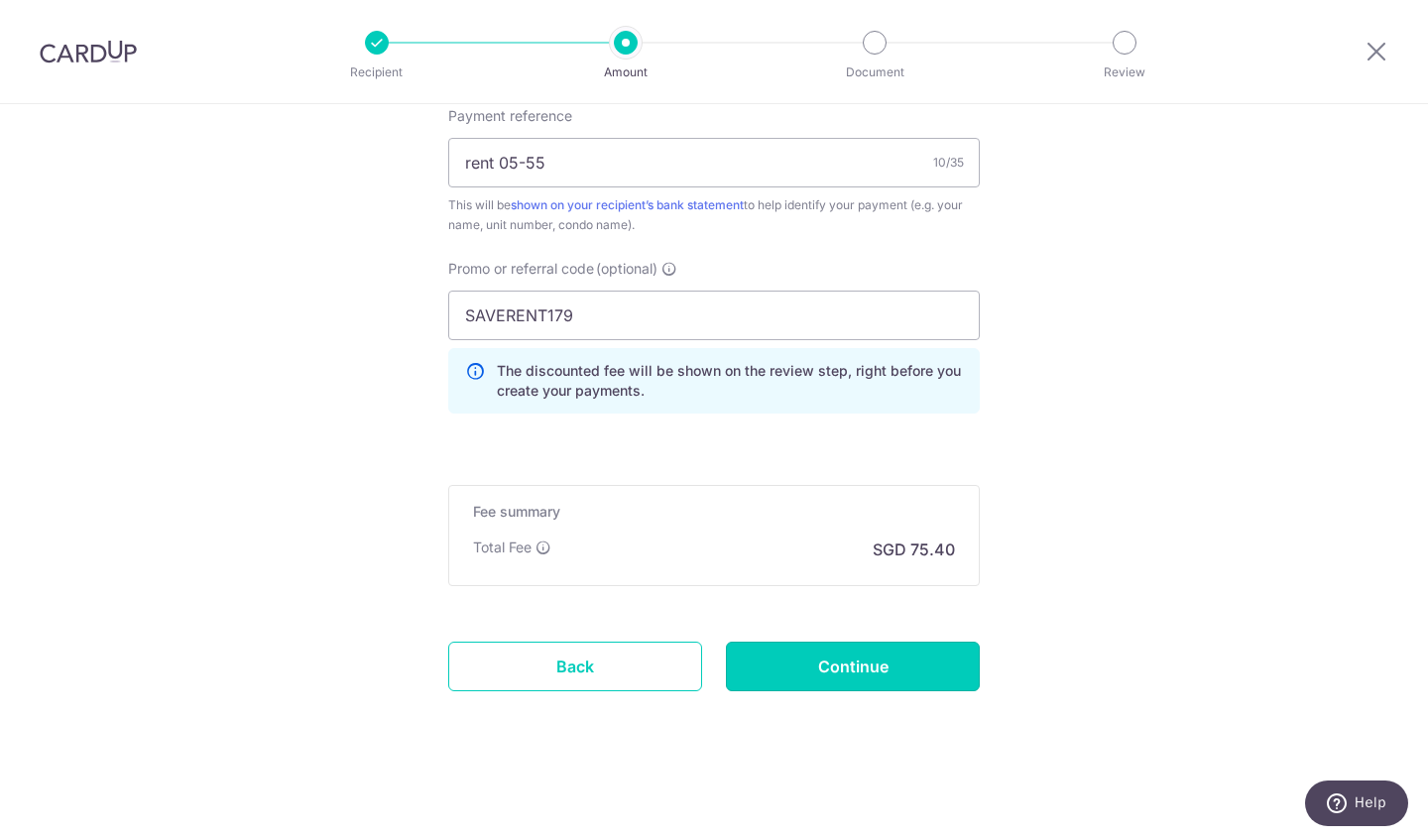click on "Continue" at bounding box center (853, 666) 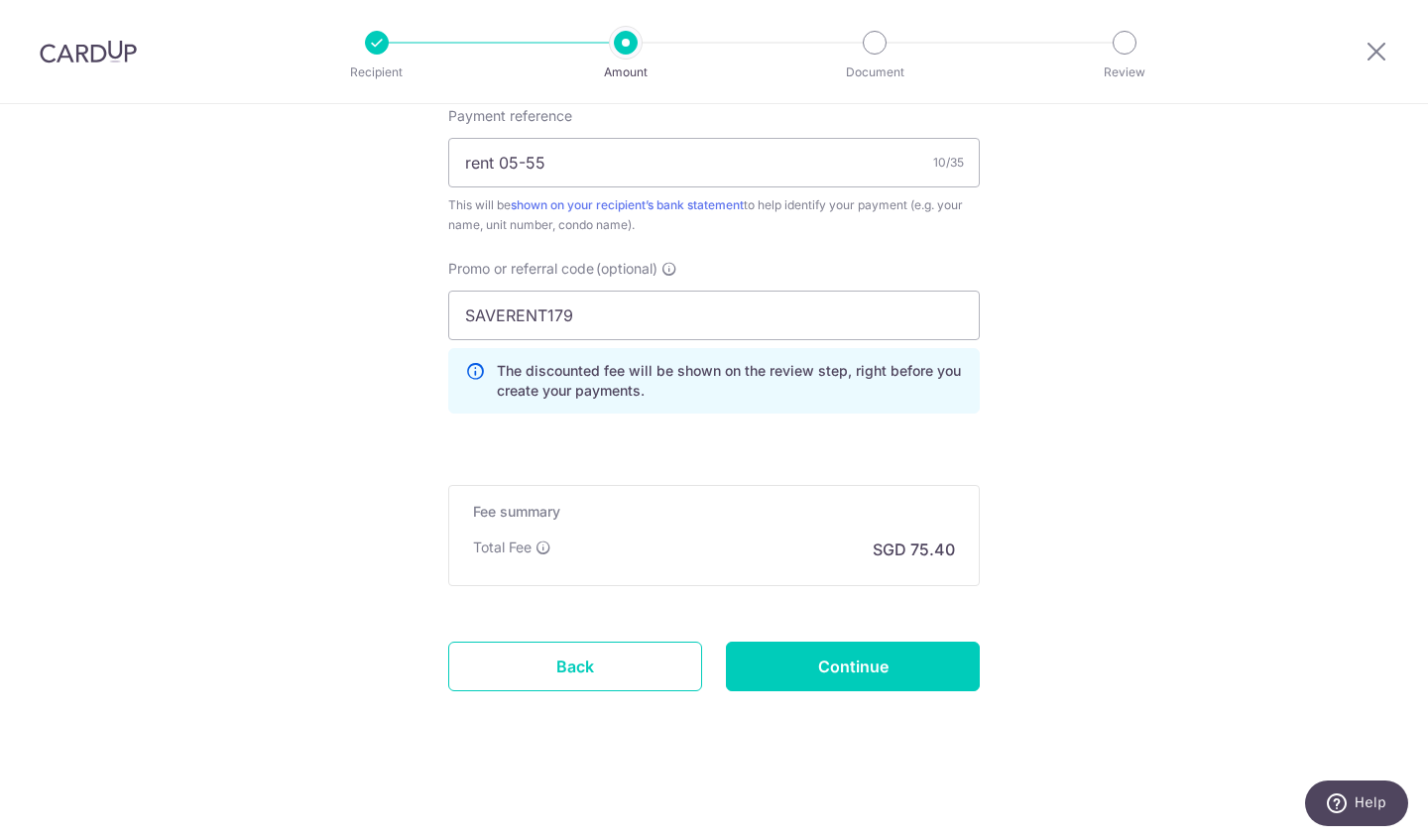type on "Create Schedule" 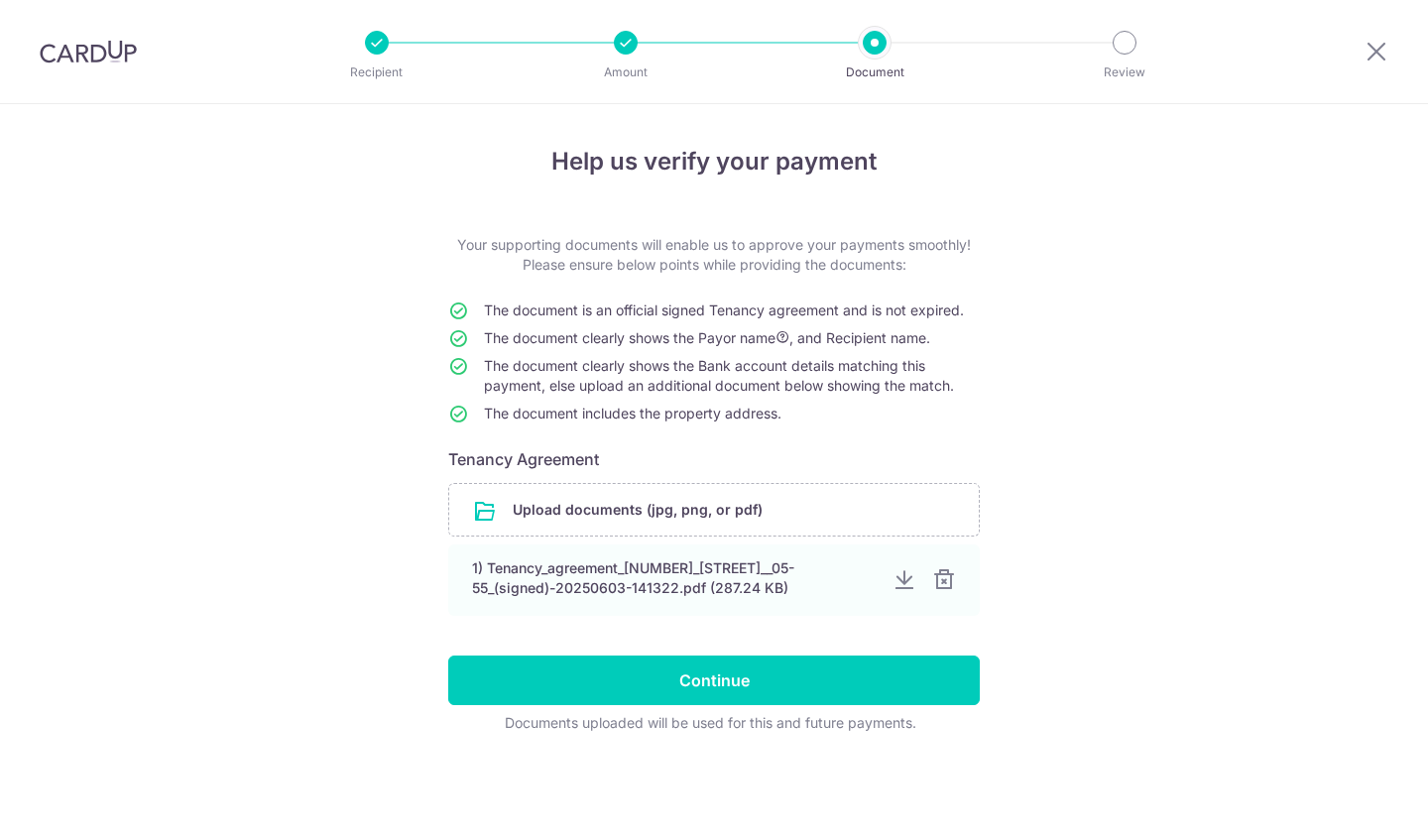 scroll, scrollTop: 0, scrollLeft: 0, axis: both 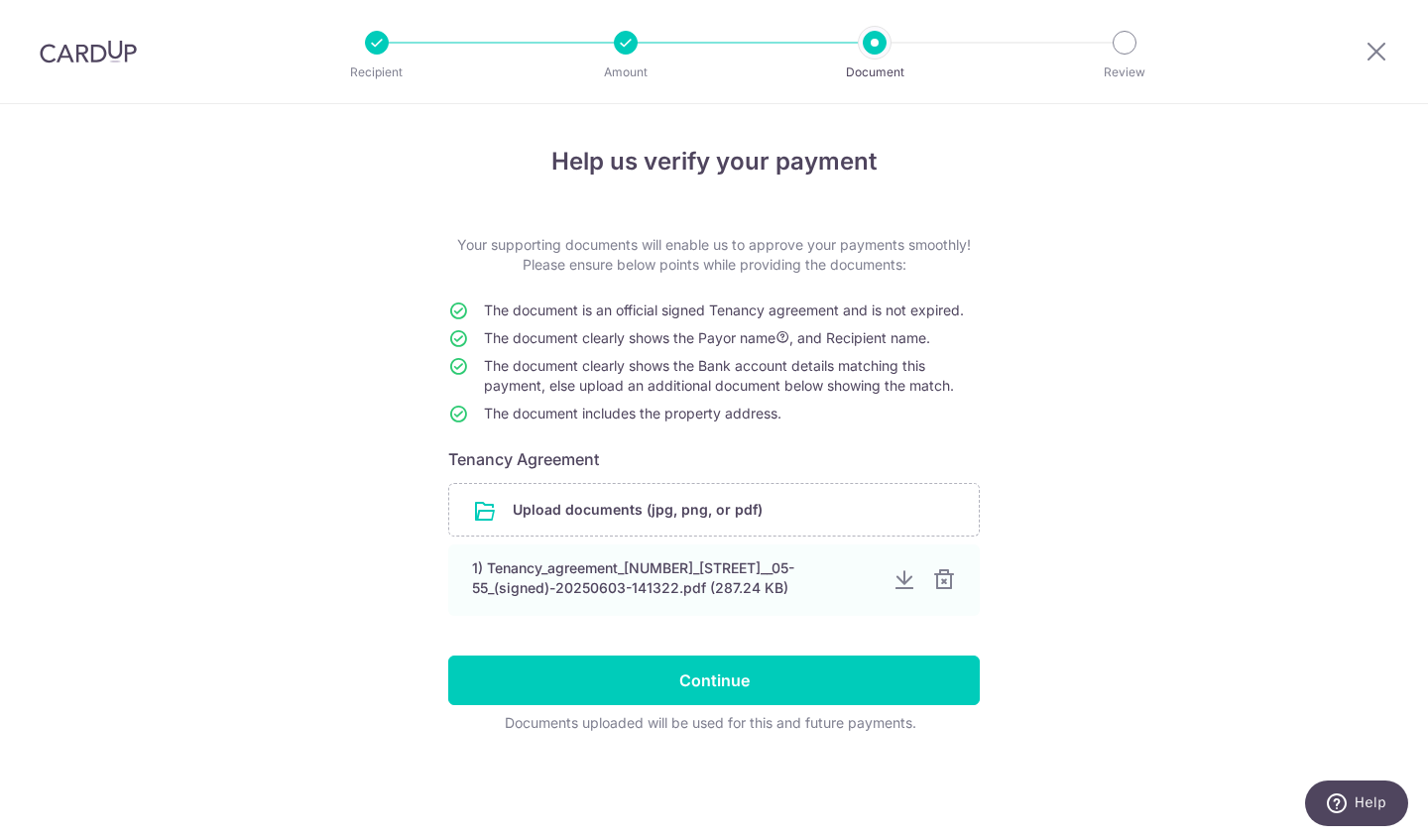 click at bounding box center (626, 43) 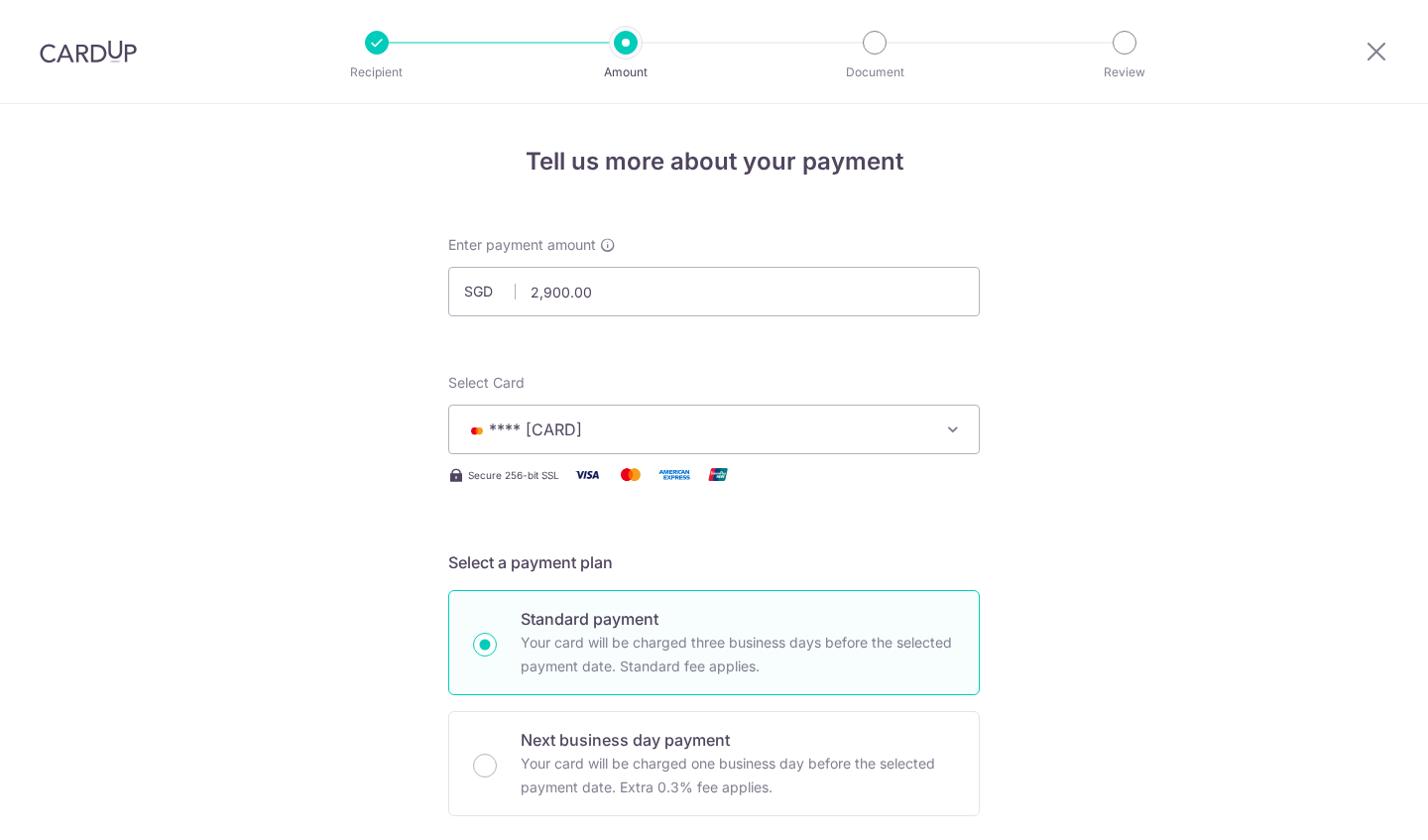 scroll, scrollTop: 0, scrollLeft: 0, axis: both 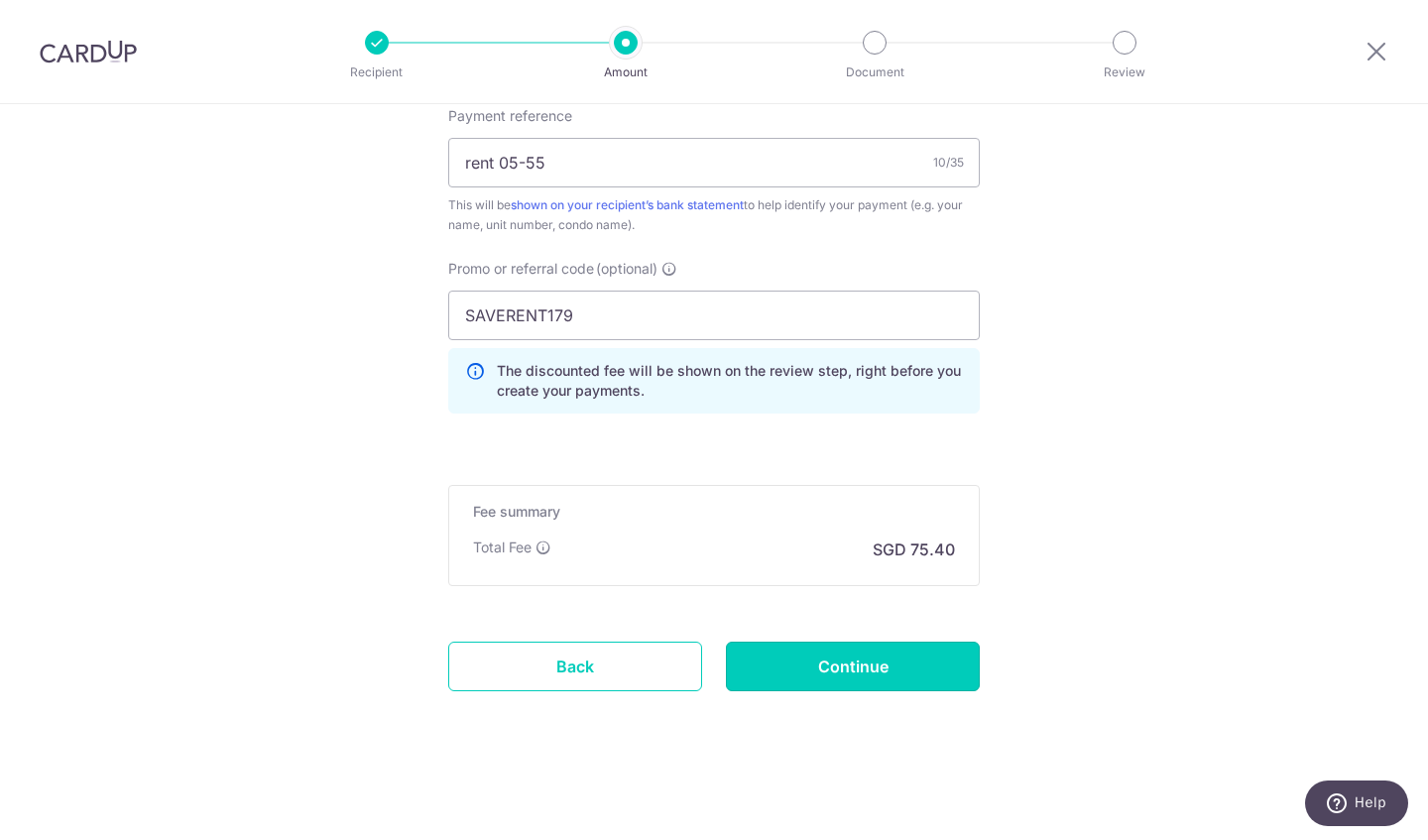 click on "Continue" at bounding box center [853, 666] 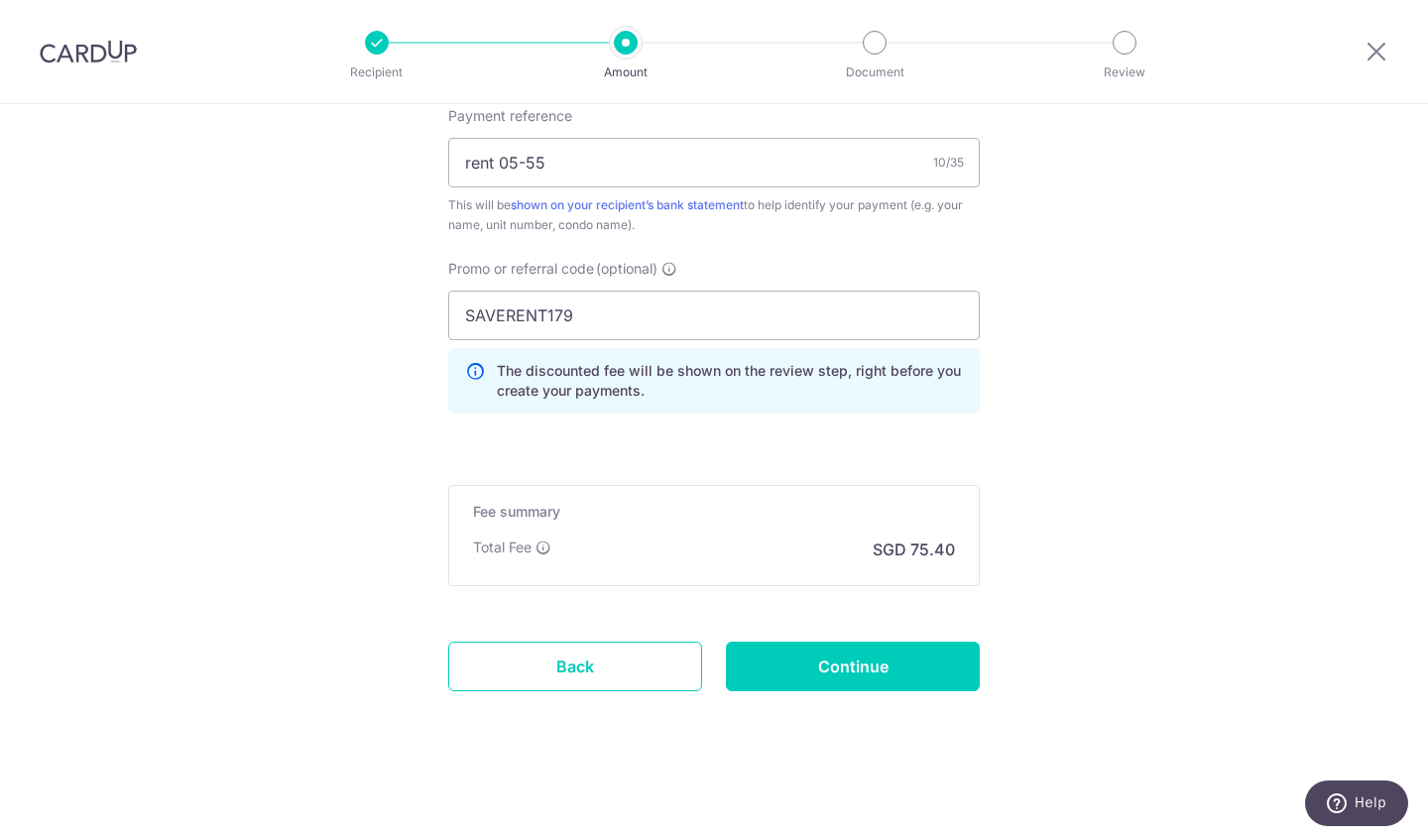 type on "Update Schedule" 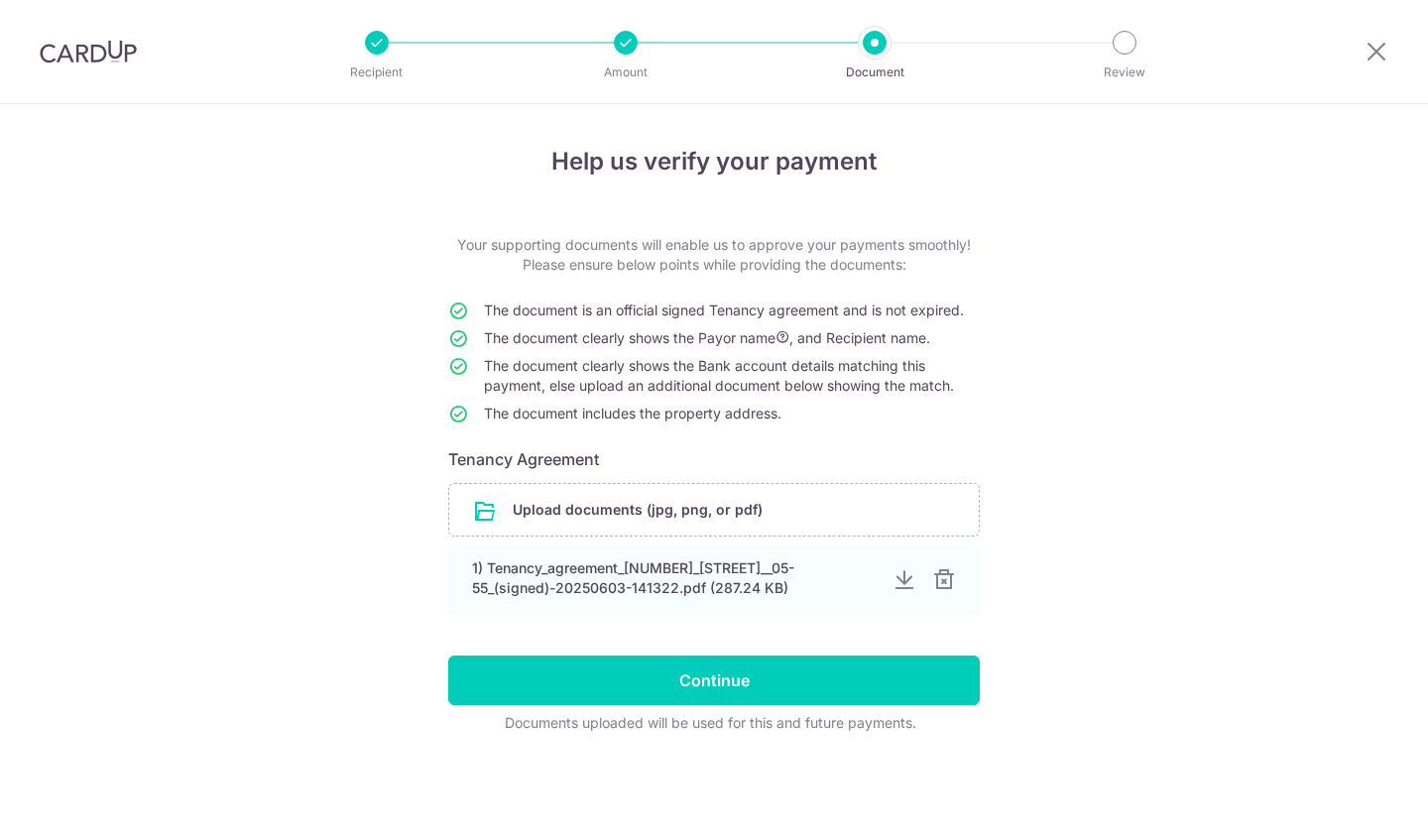 scroll, scrollTop: 0, scrollLeft: 0, axis: both 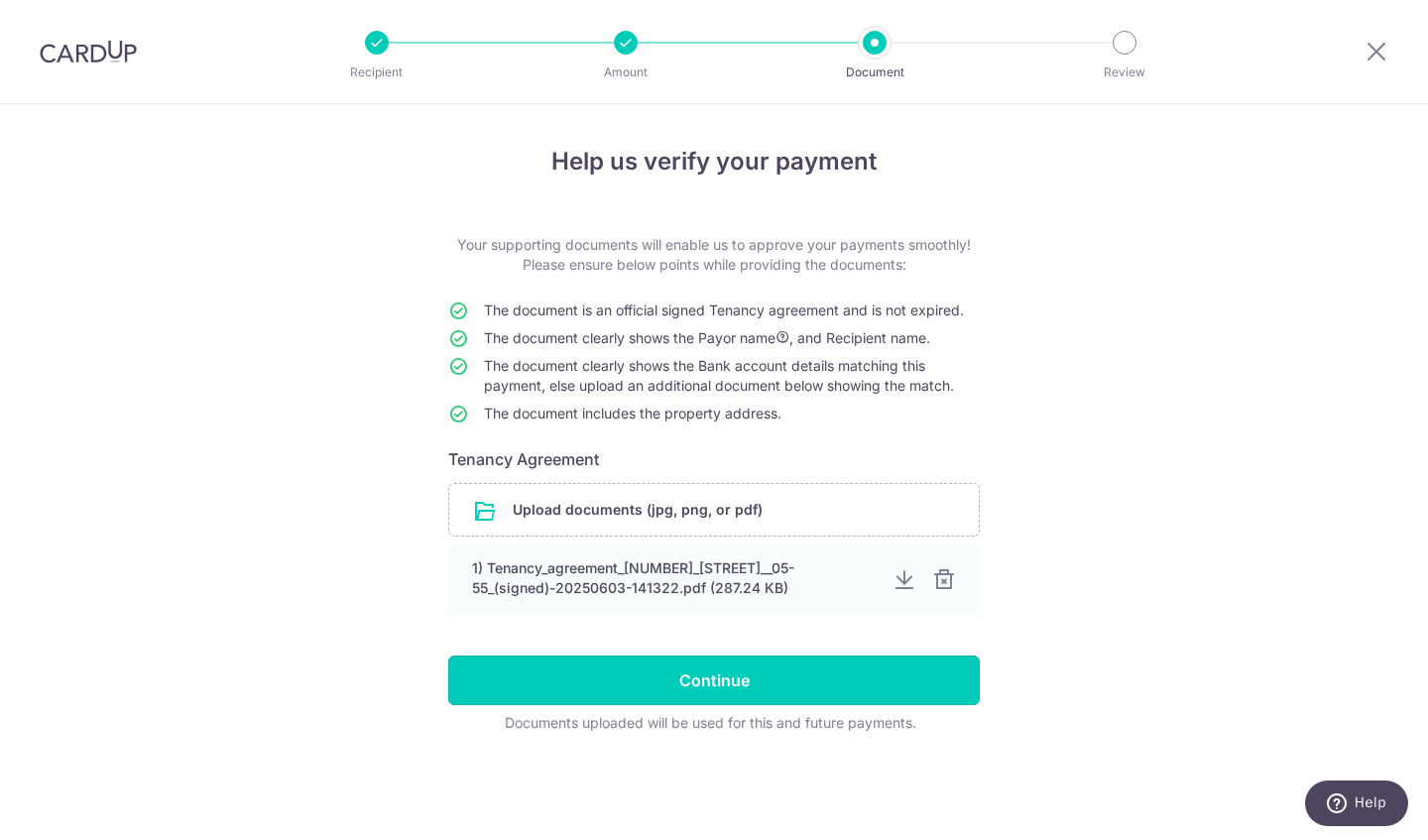 click on "Continue" at bounding box center [714, 680] 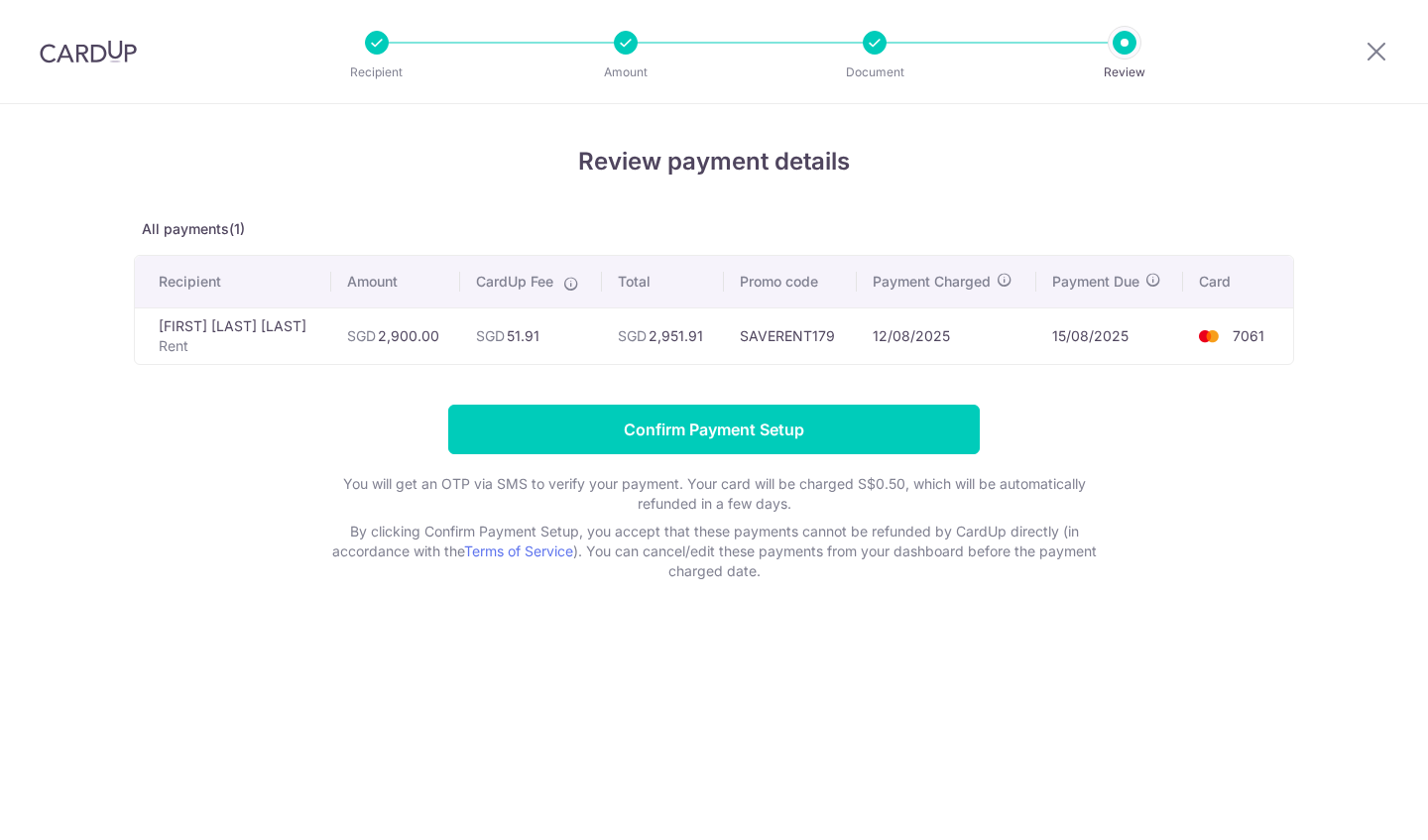 scroll, scrollTop: 0, scrollLeft: 0, axis: both 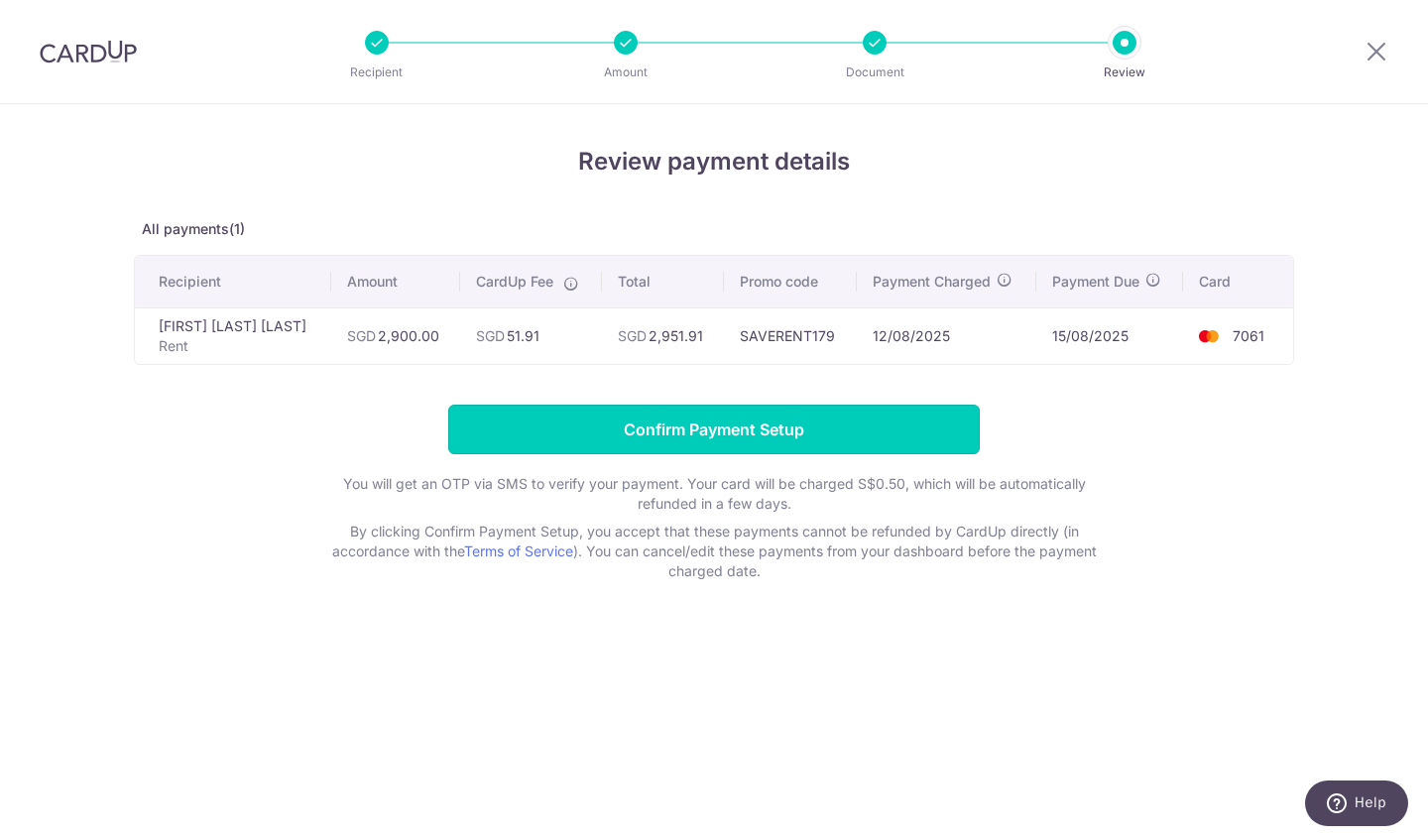 click on "Confirm Payment Setup" at bounding box center (714, 429) 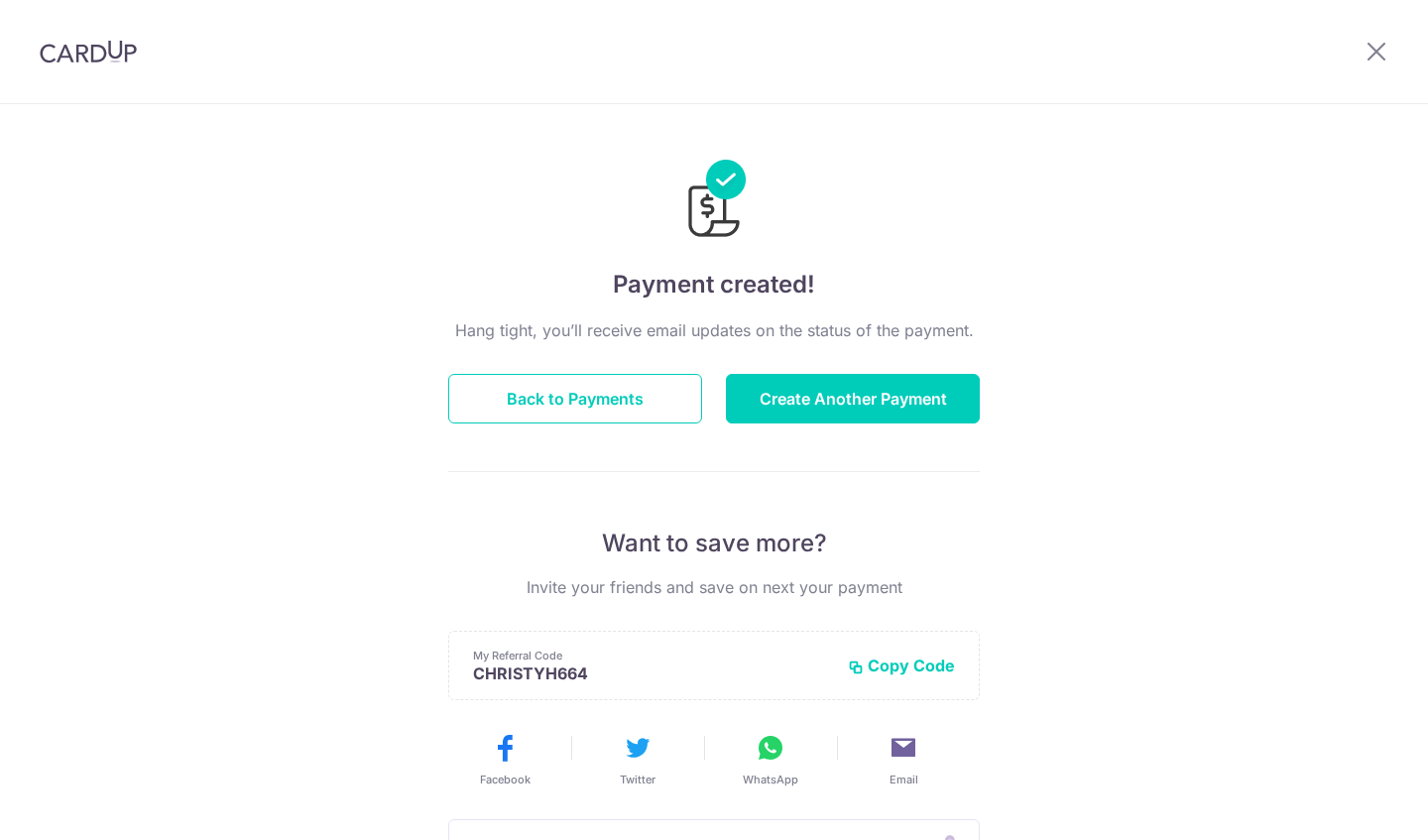 scroll, scrollTop: 0, scrollLeft: 0, axis: both 